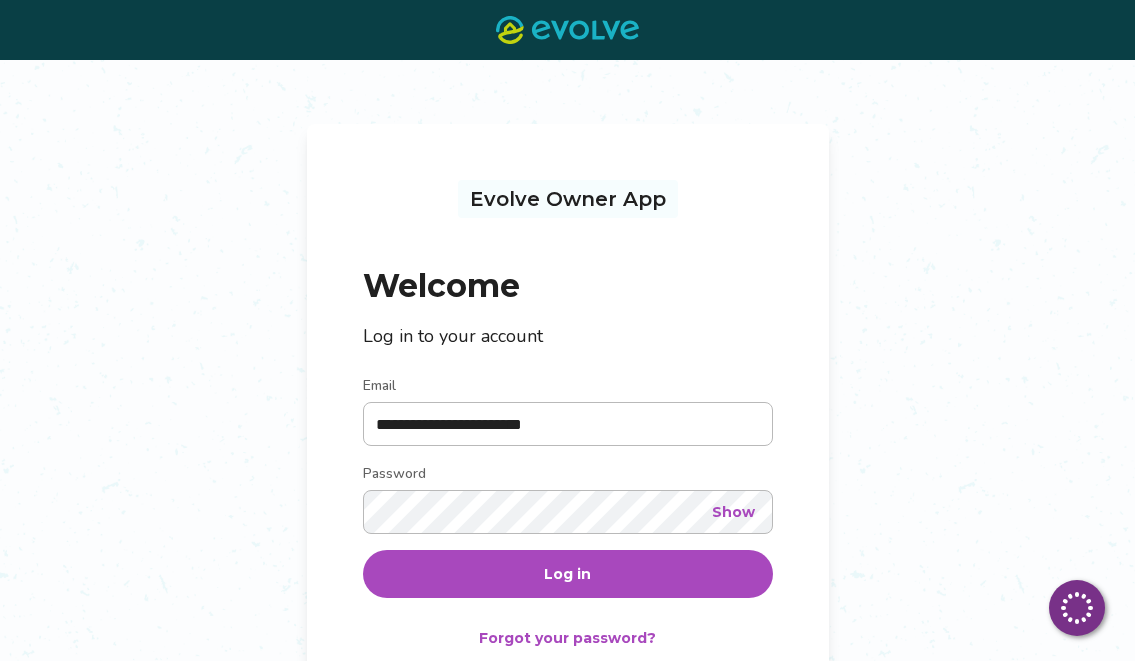 scroll, scrollTop: 0, scrollLeft: 0, axis: both 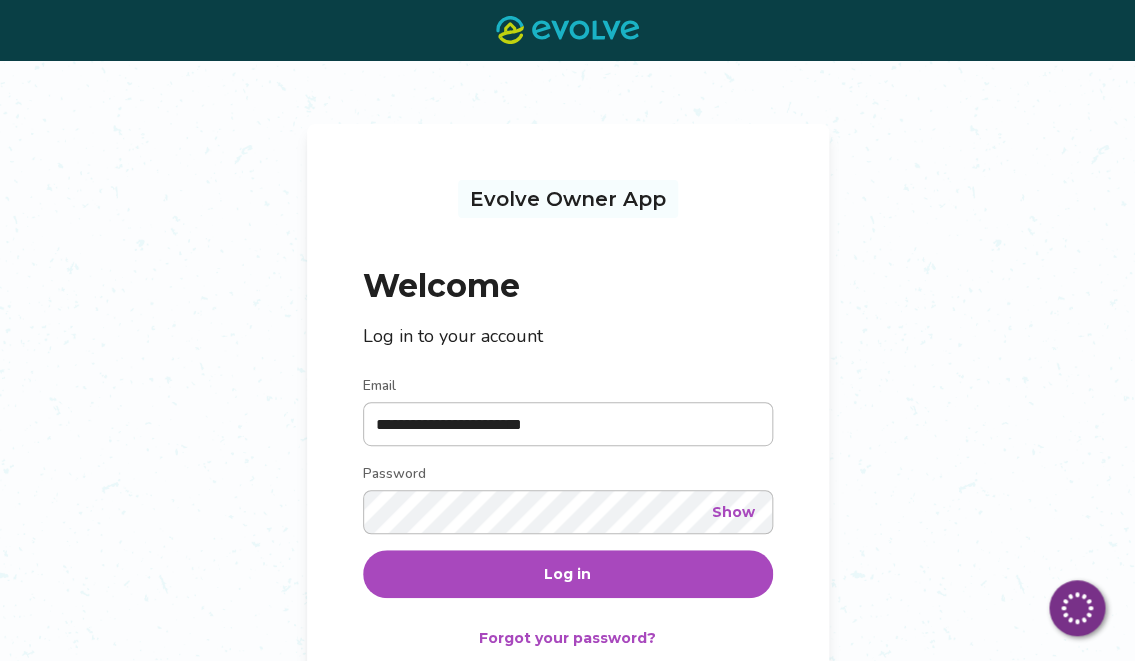 click on "Log in" at bounding box center [567, 574] 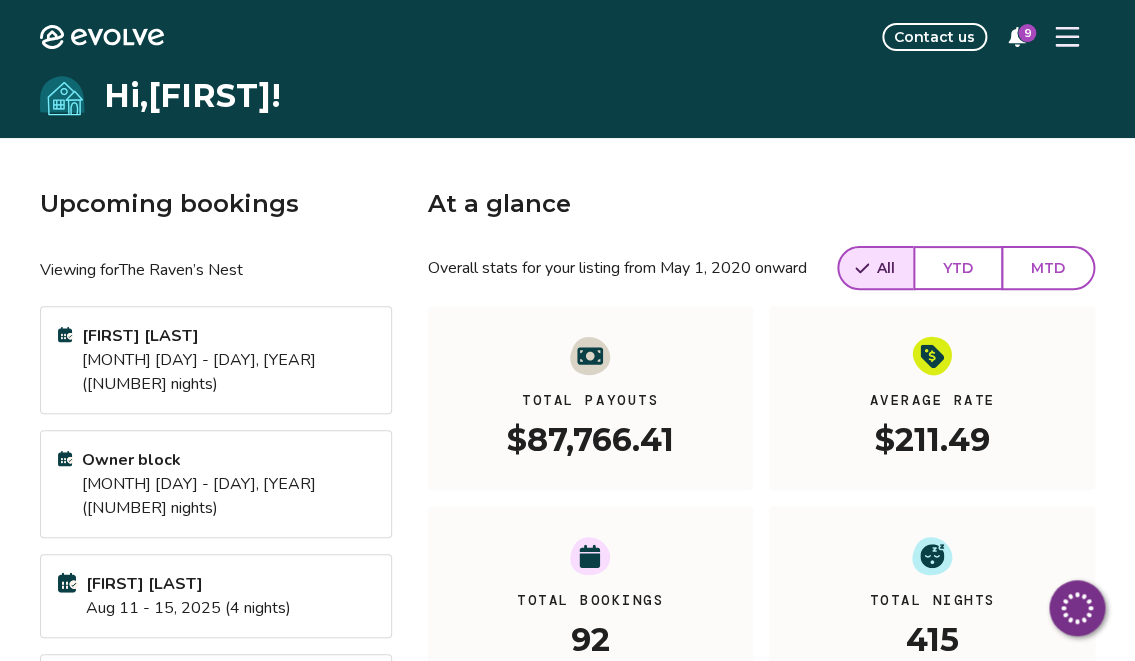 click on "9" at bounding box center [1027, 33] 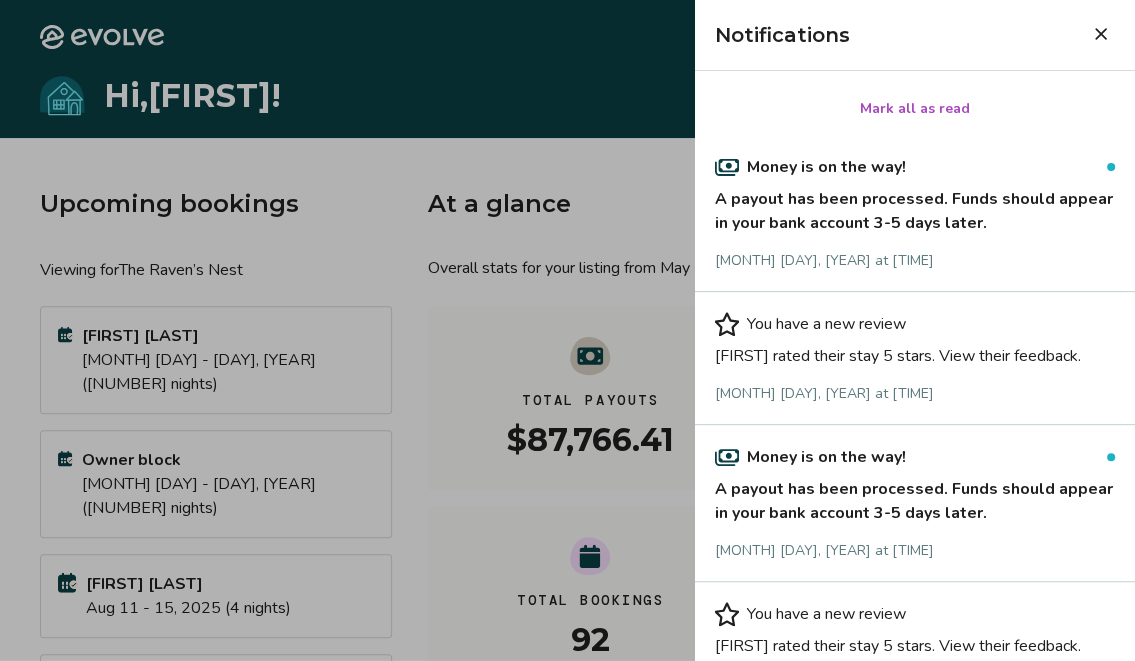 click on "[FIRST] rated their stay 5 stars. View their feedback." at bounding box center (915, 352) 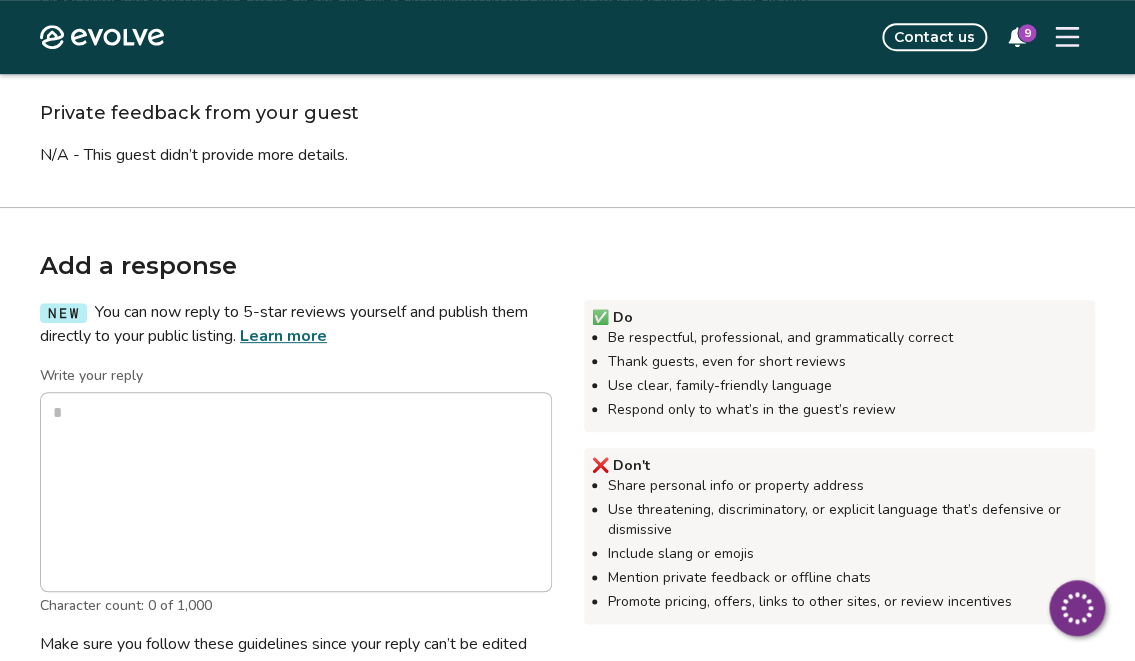 scroll, scrollTop: 359, scrollLeft: 0, axis: vertical 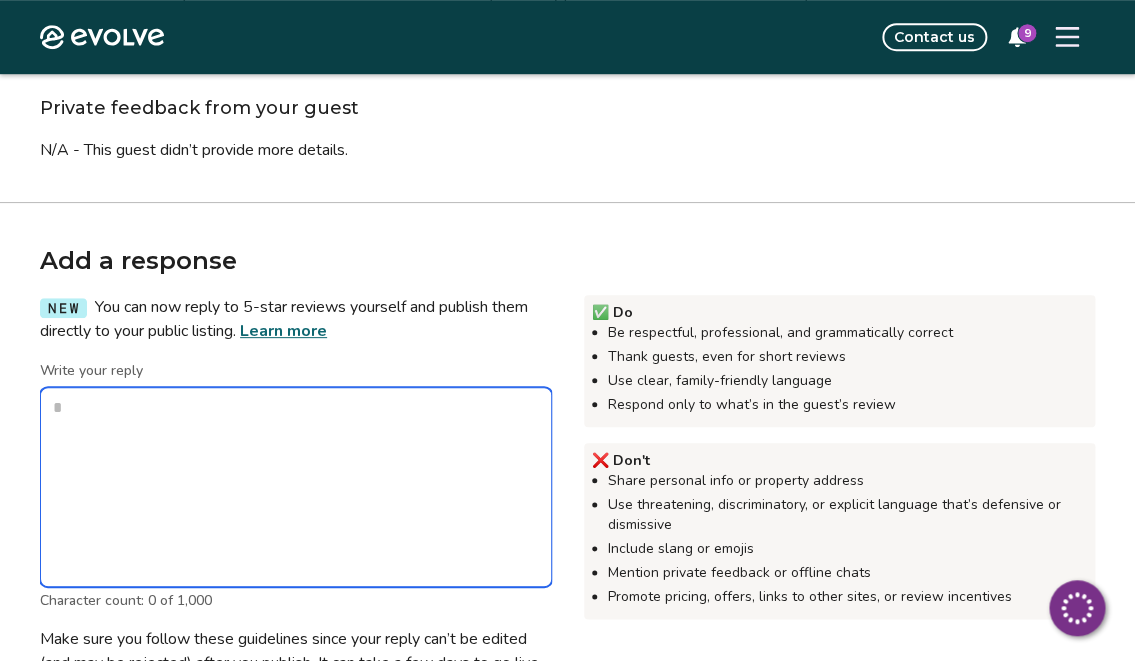 click on "Write your reply" at bounding box center [296, 487] 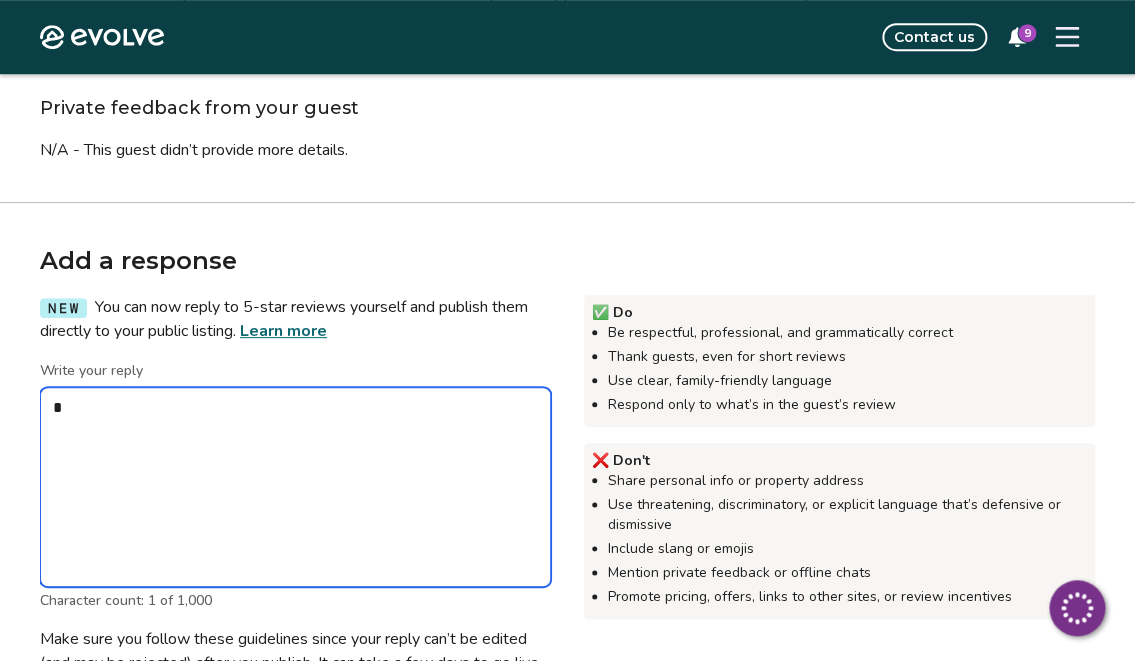 type on "*" 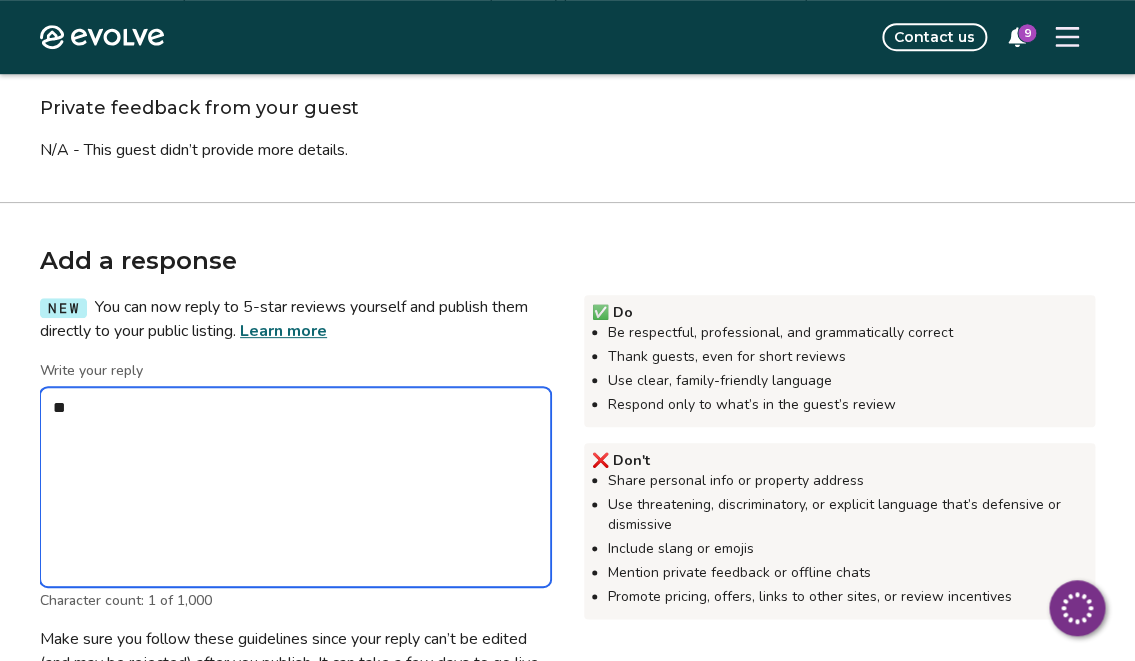 type on "*" 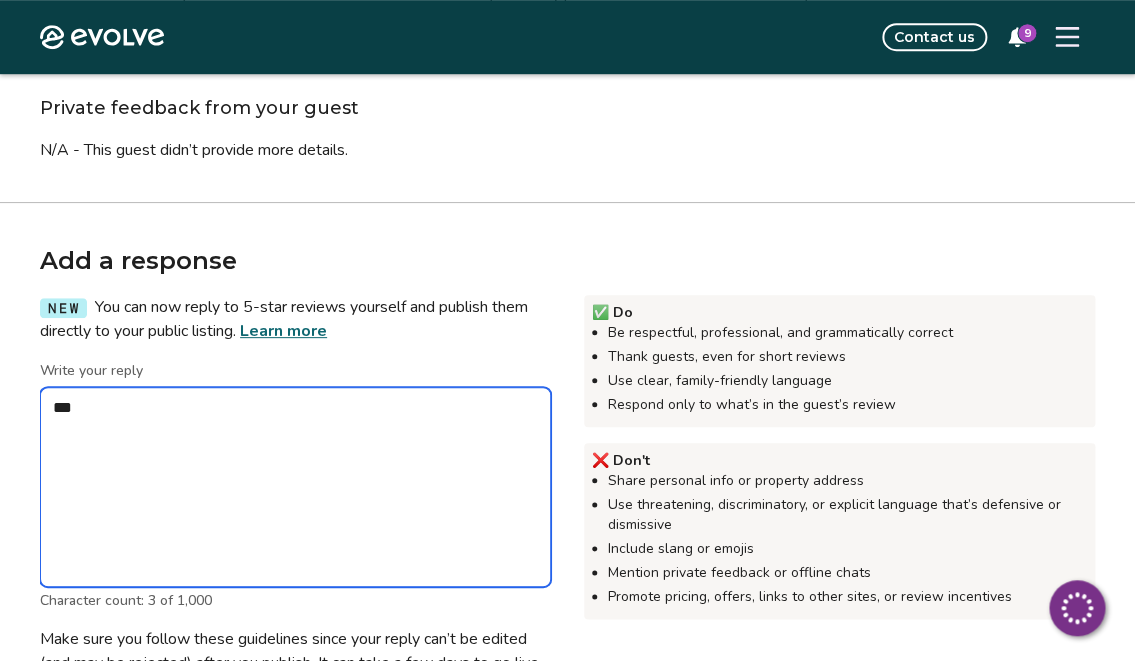 type on "*" 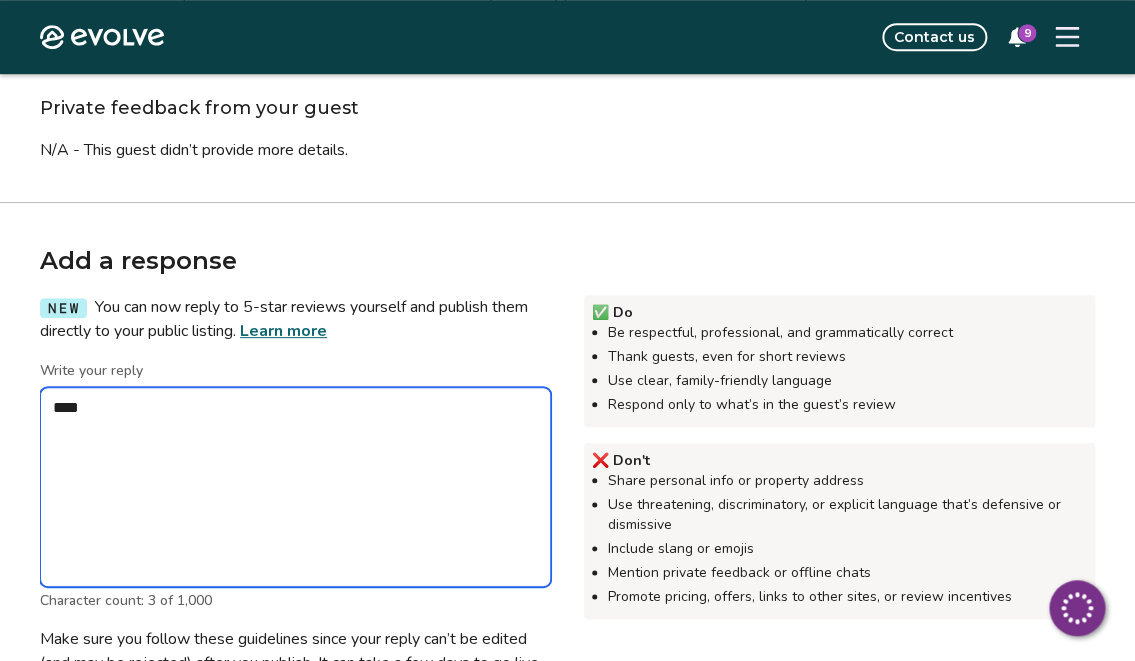 type on "*" 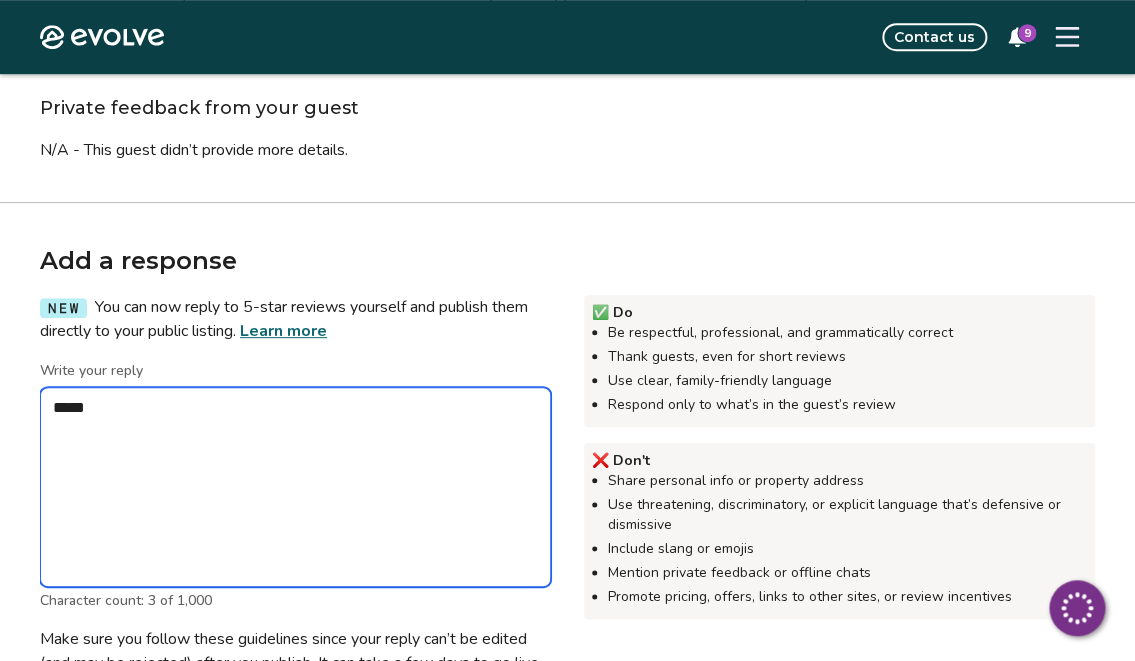 type on "*" 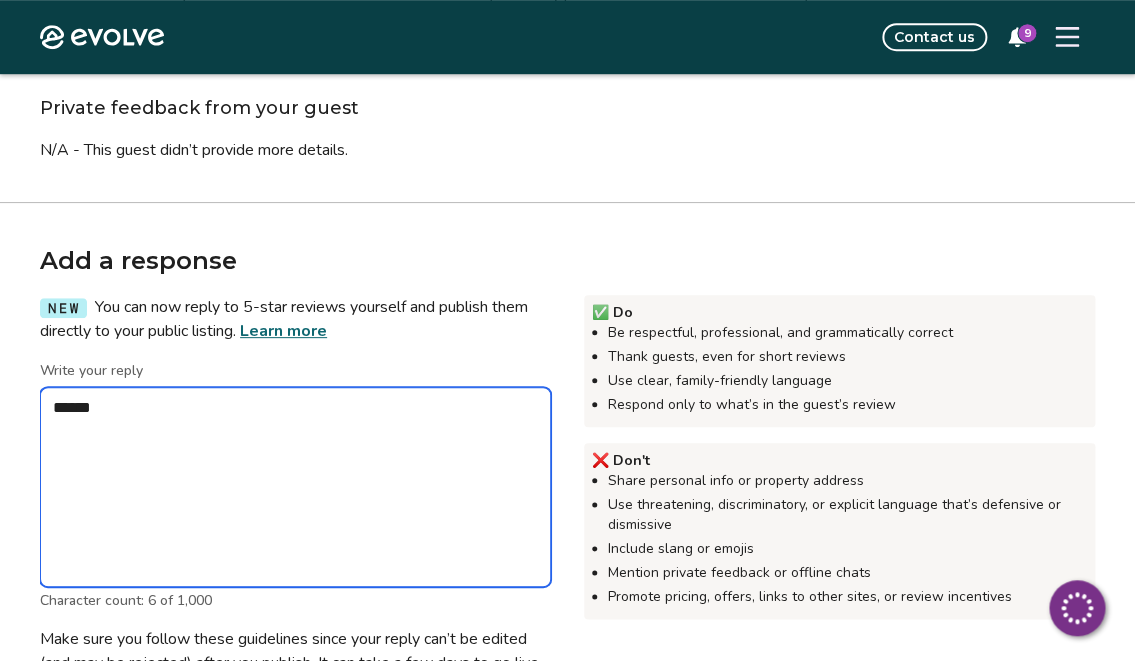 type on "*" 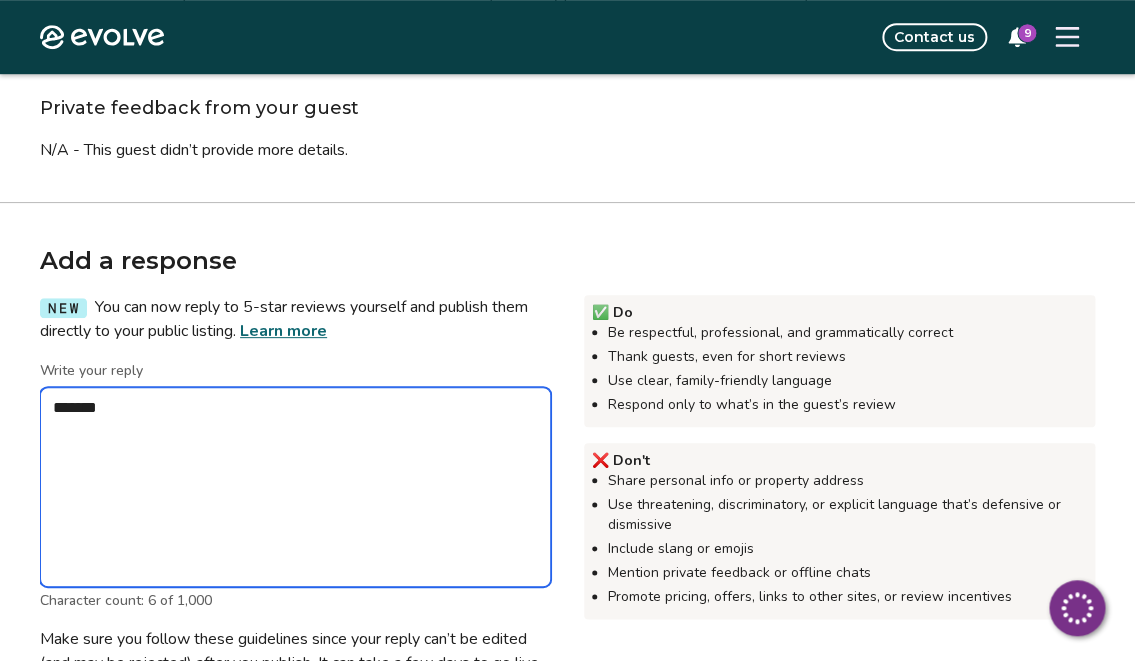 type on "*" 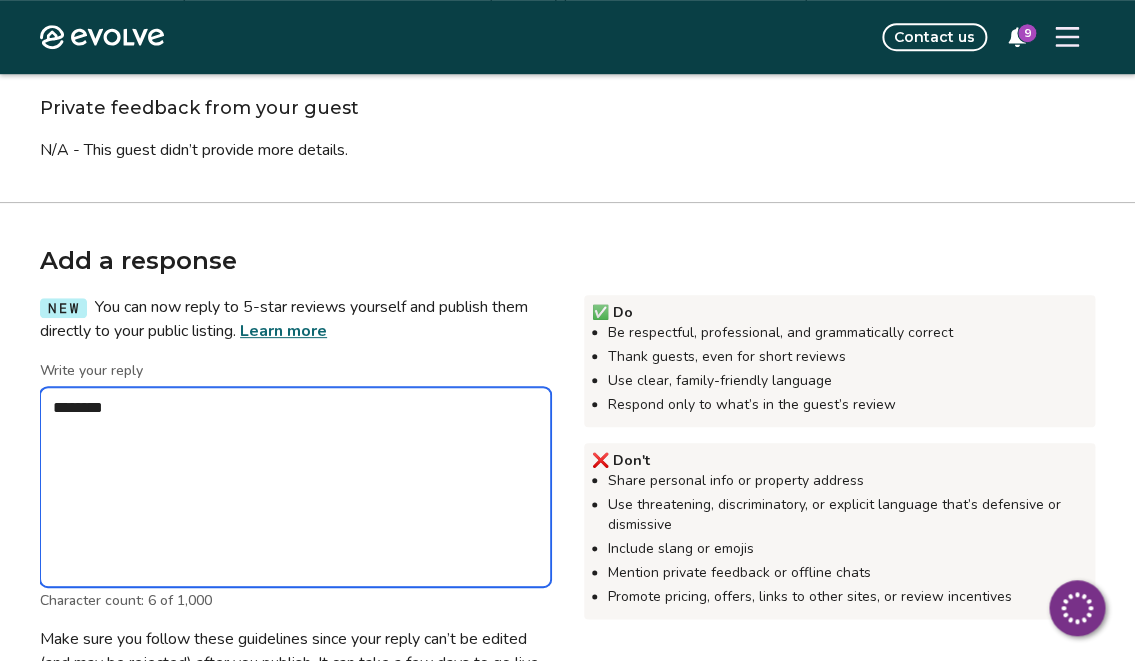 type on "*" 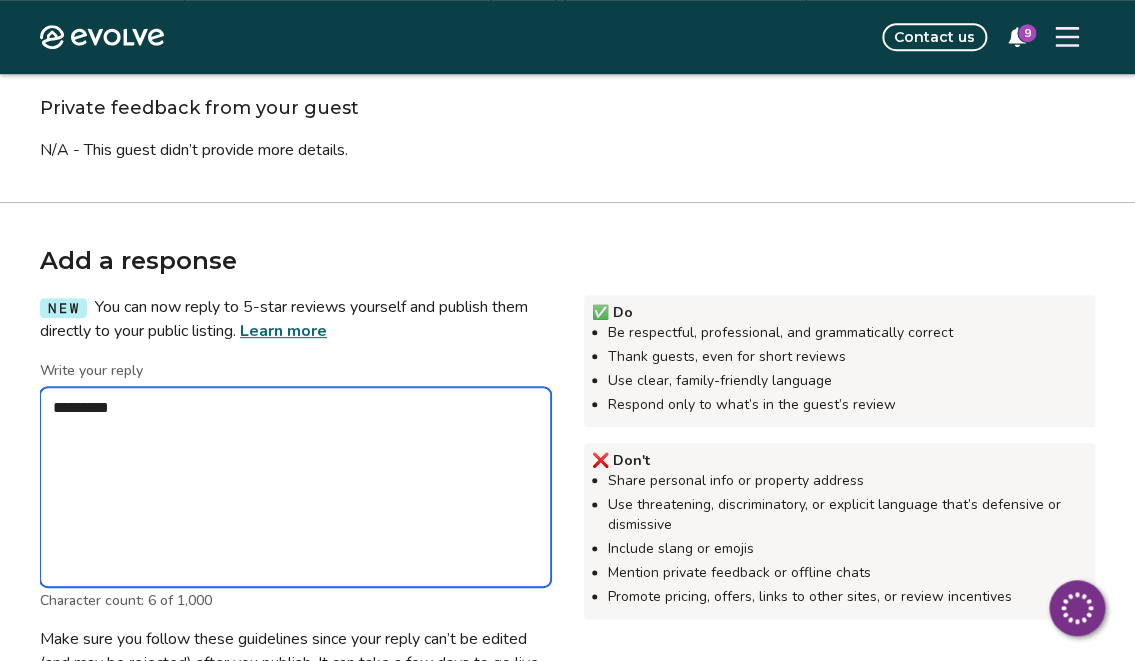 type on "*********" 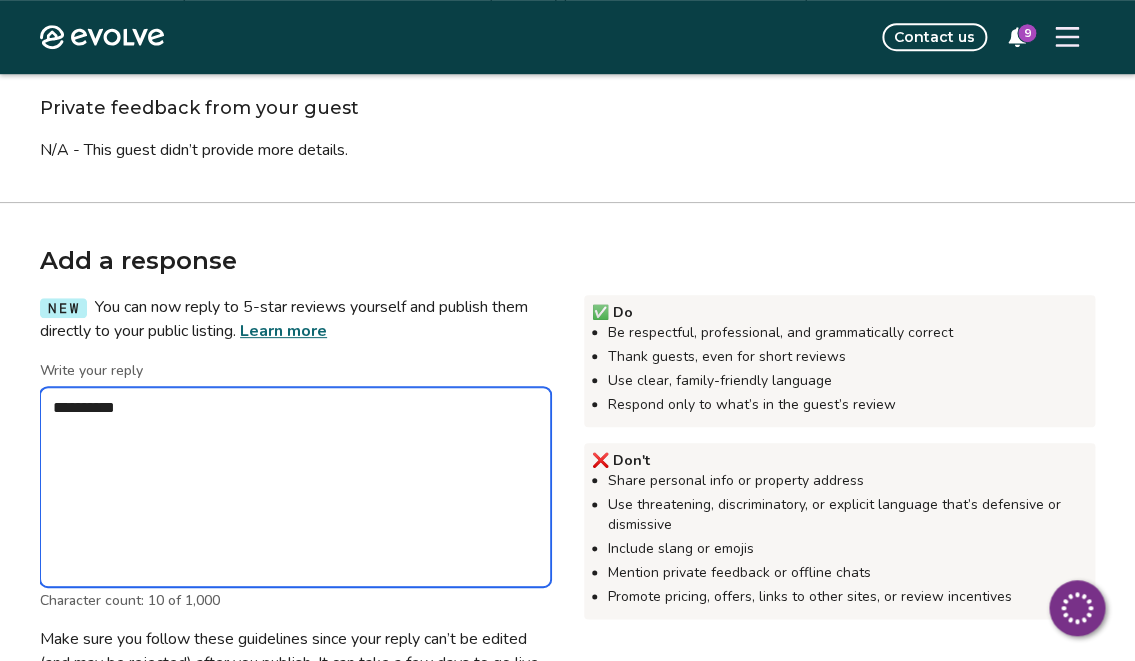type on "*" 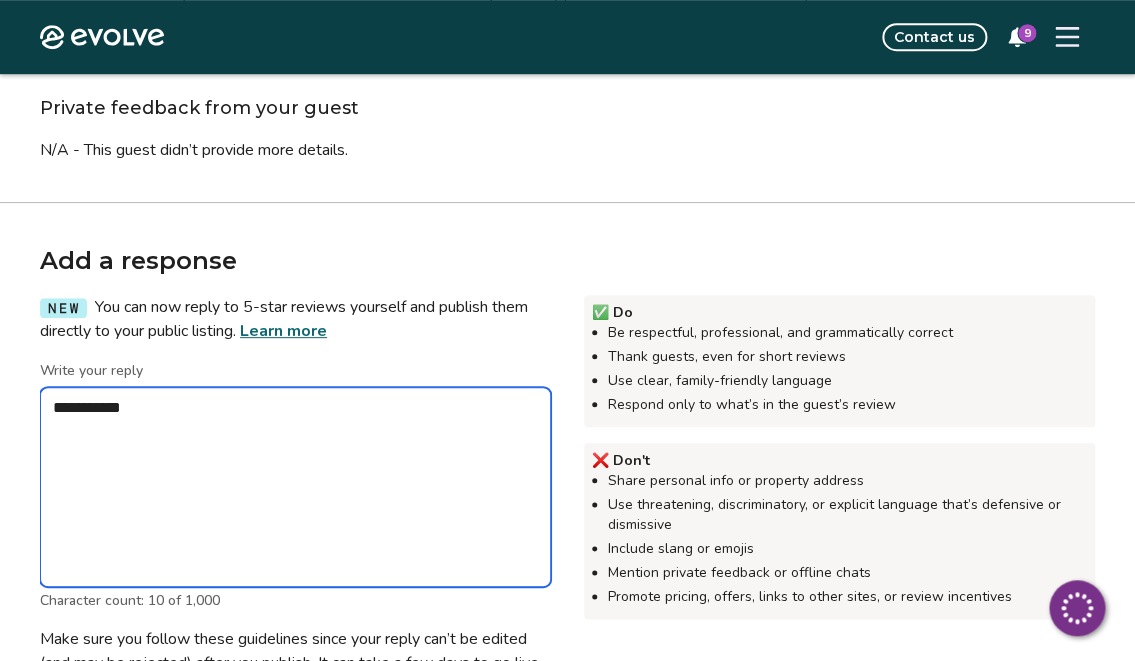 type on "*" 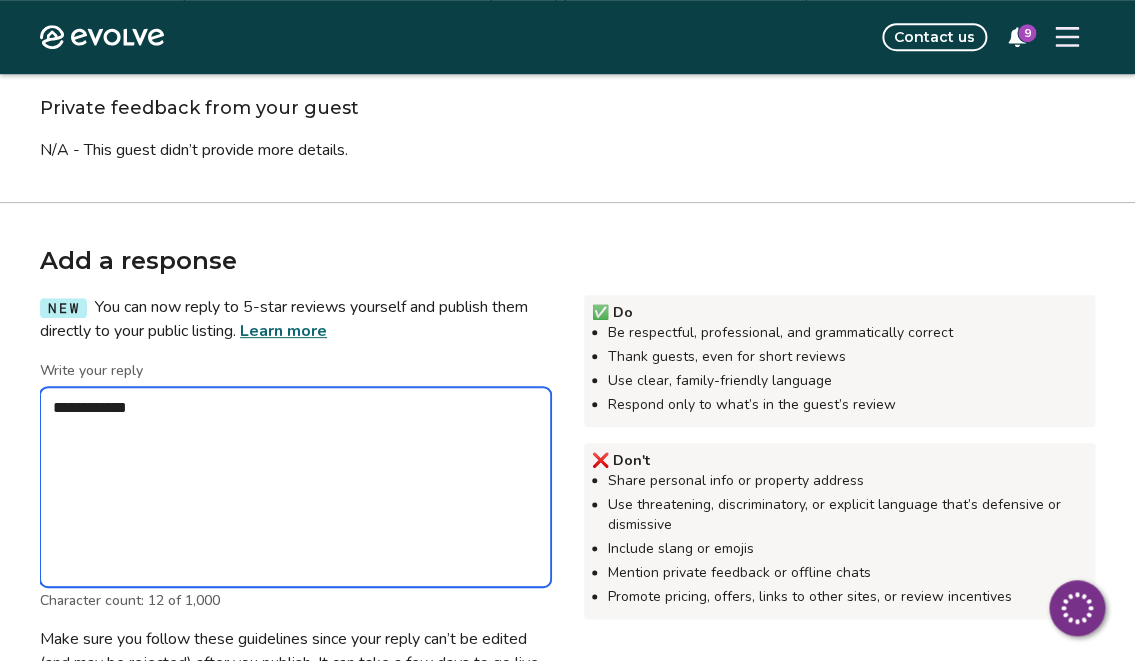 type on "*" 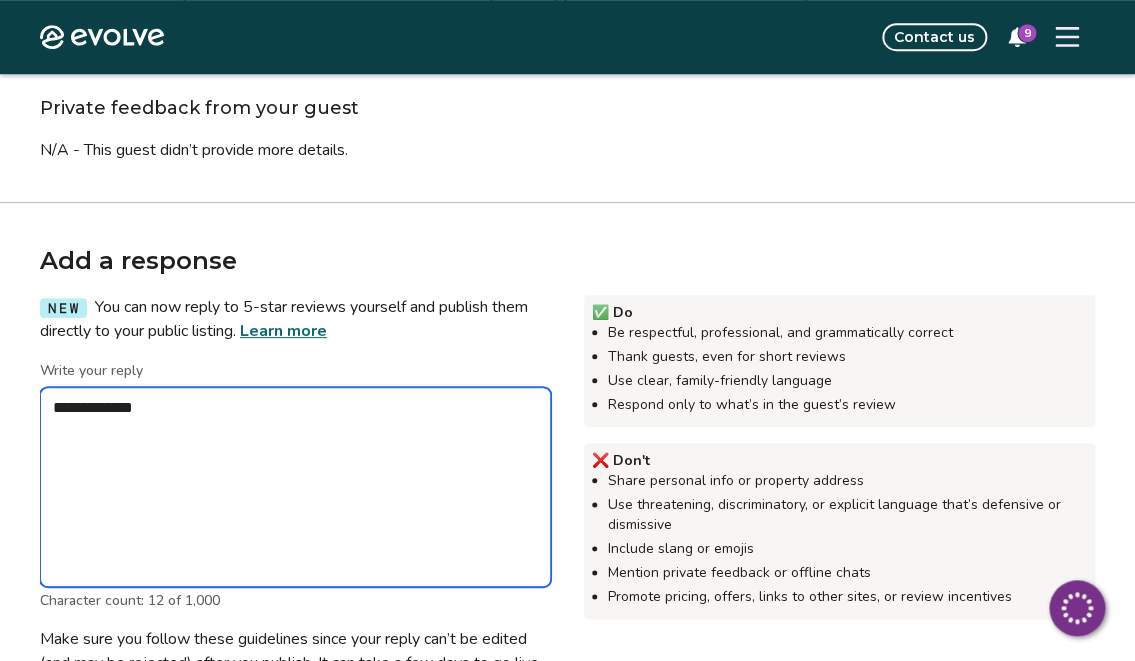 type on "*" 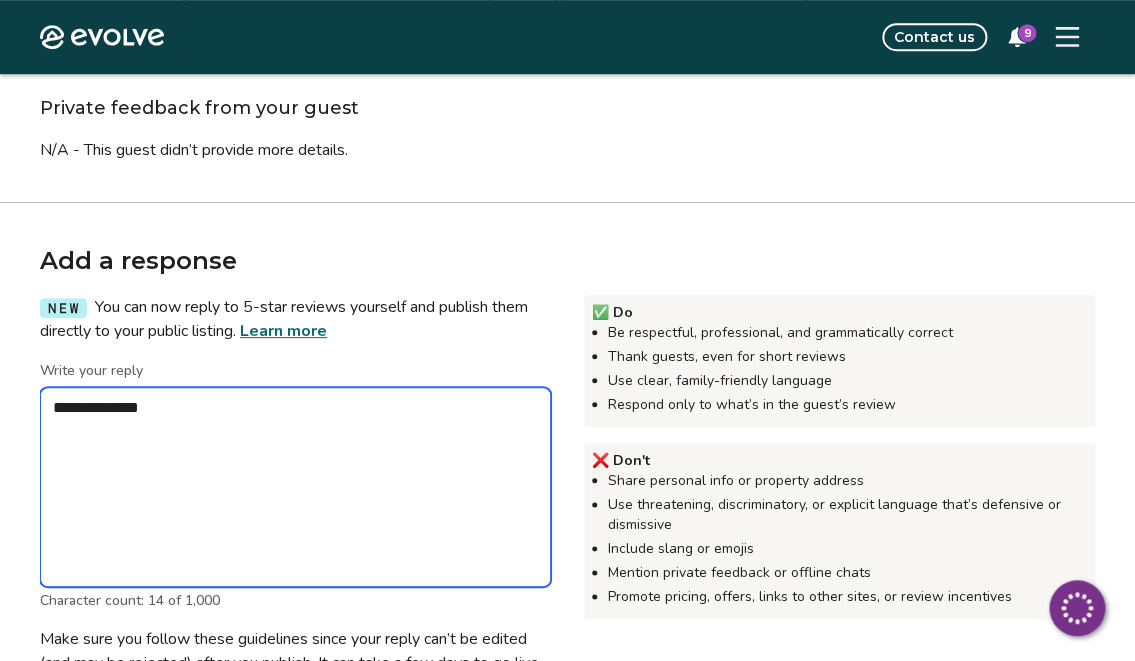 type on "*" 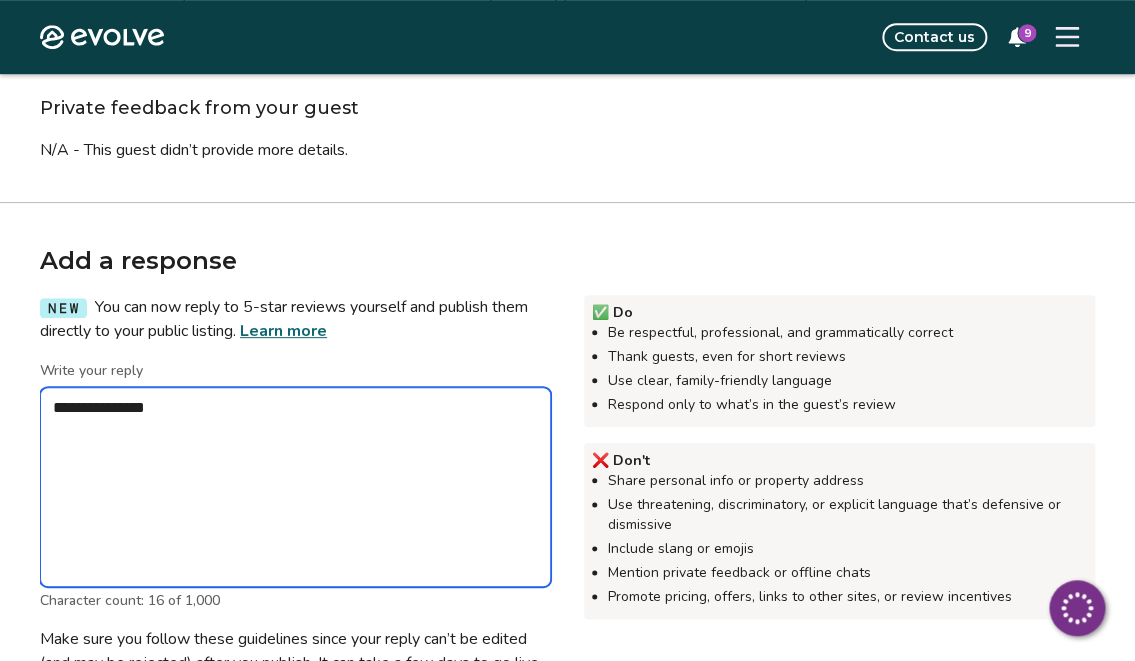 type on "*" 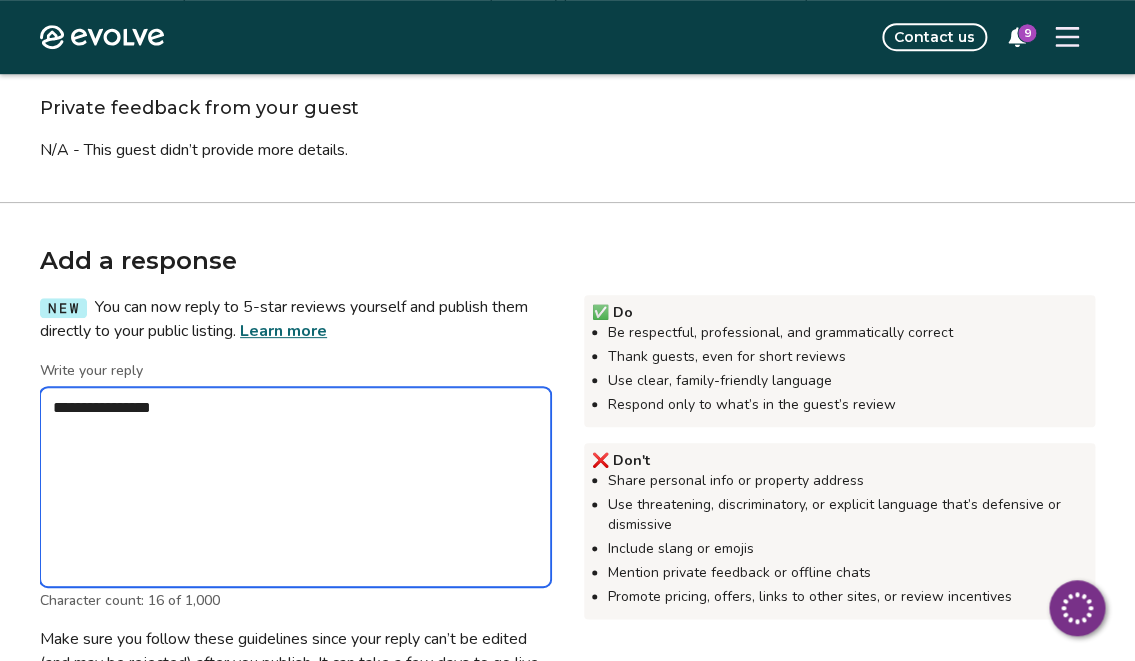 type on "*" 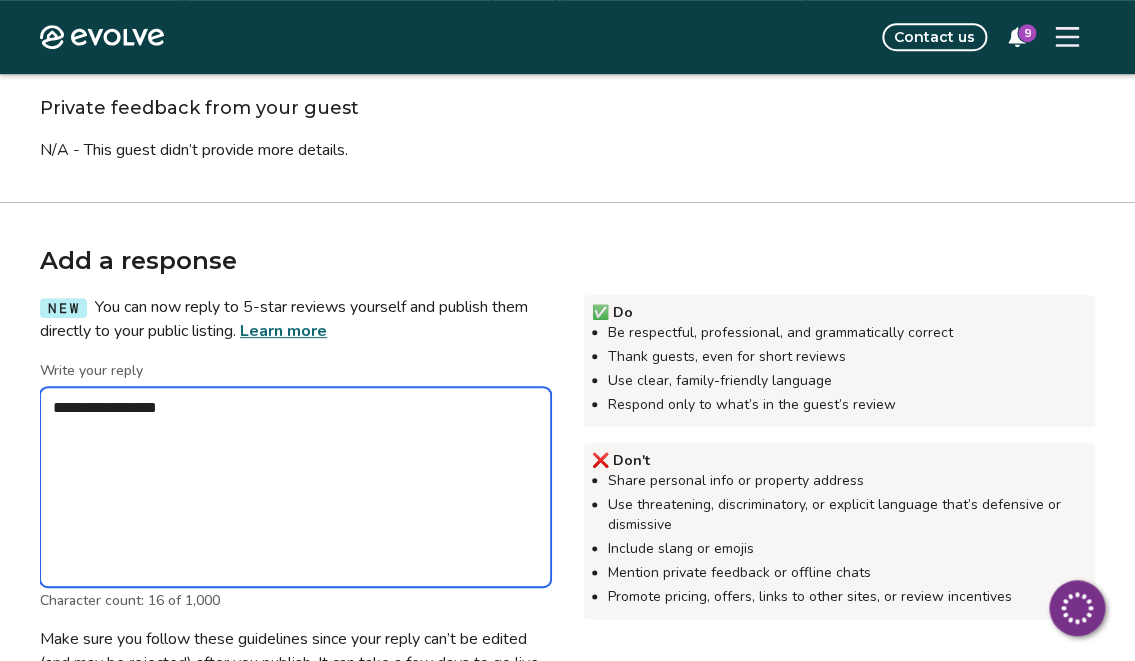 type on "*" 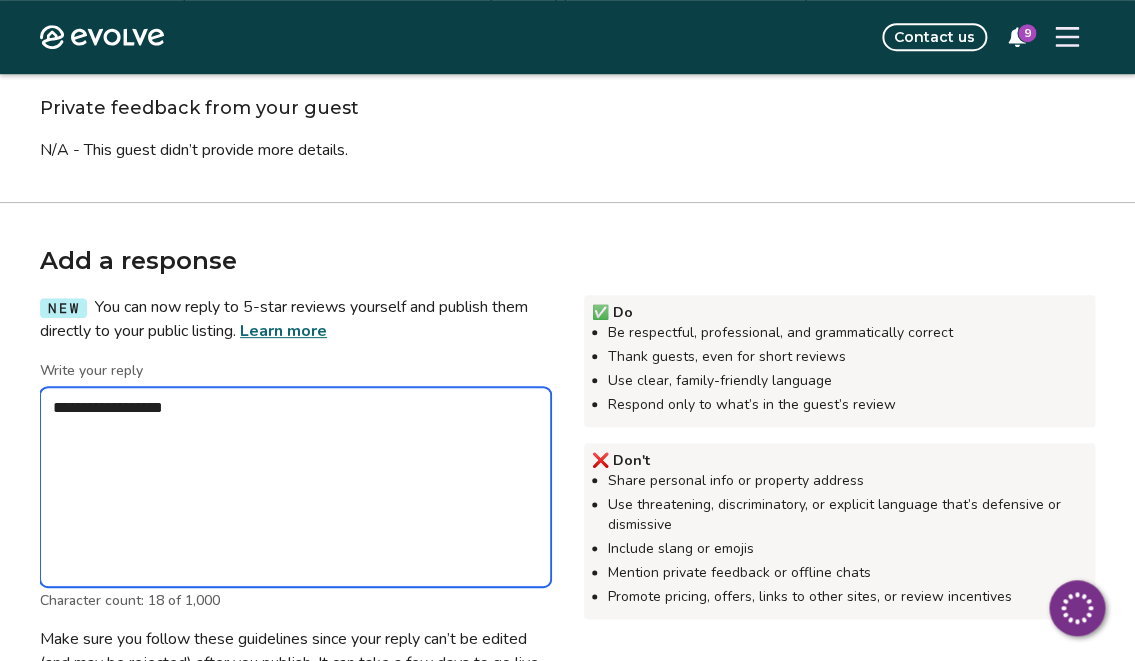 type on "*" 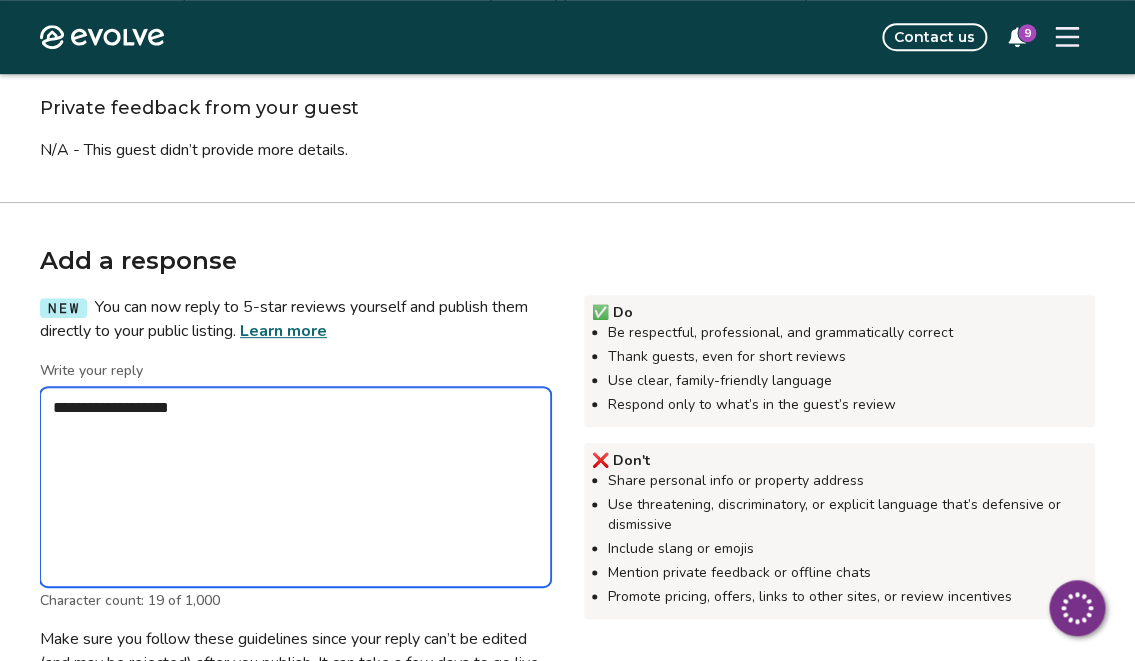 type on "*" 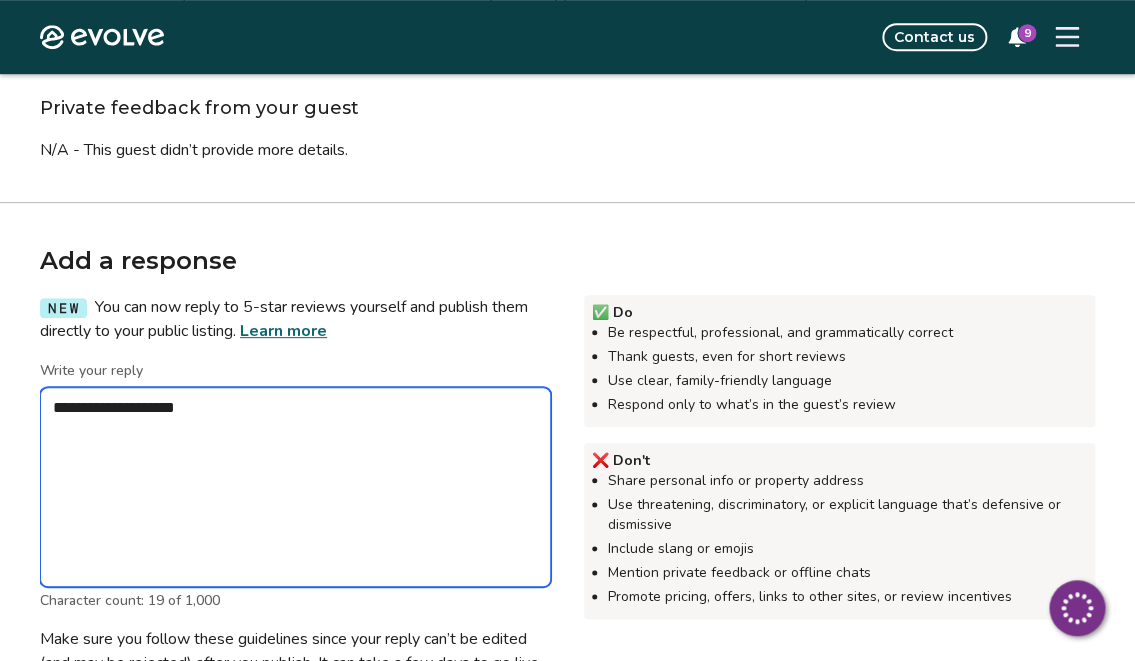type on "*" 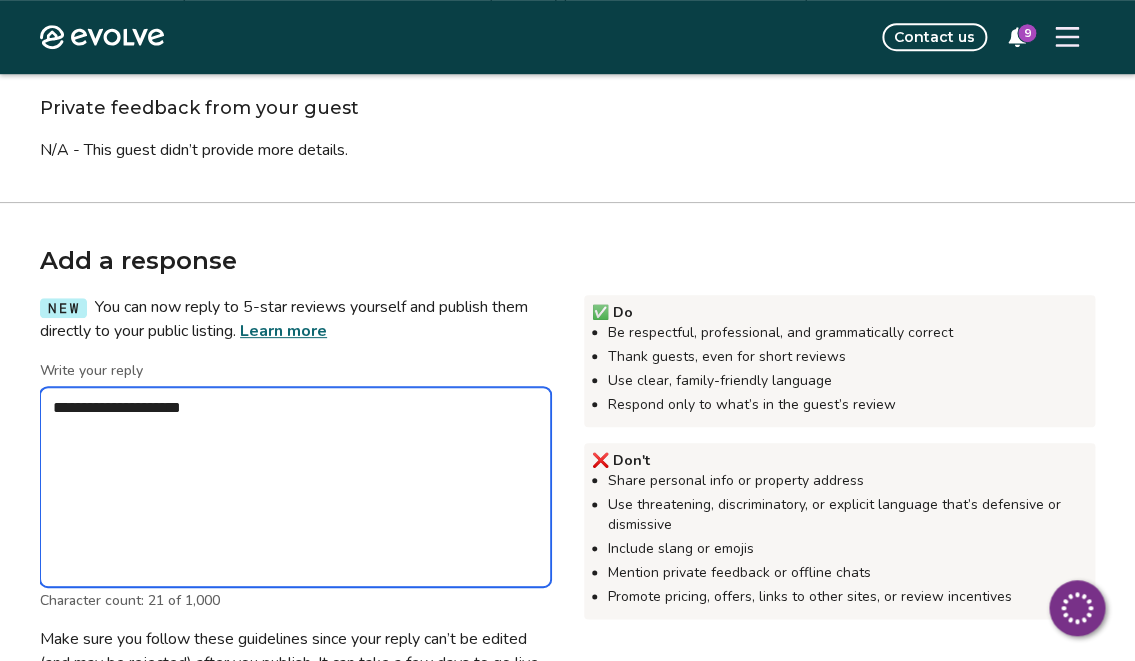 type on "*" 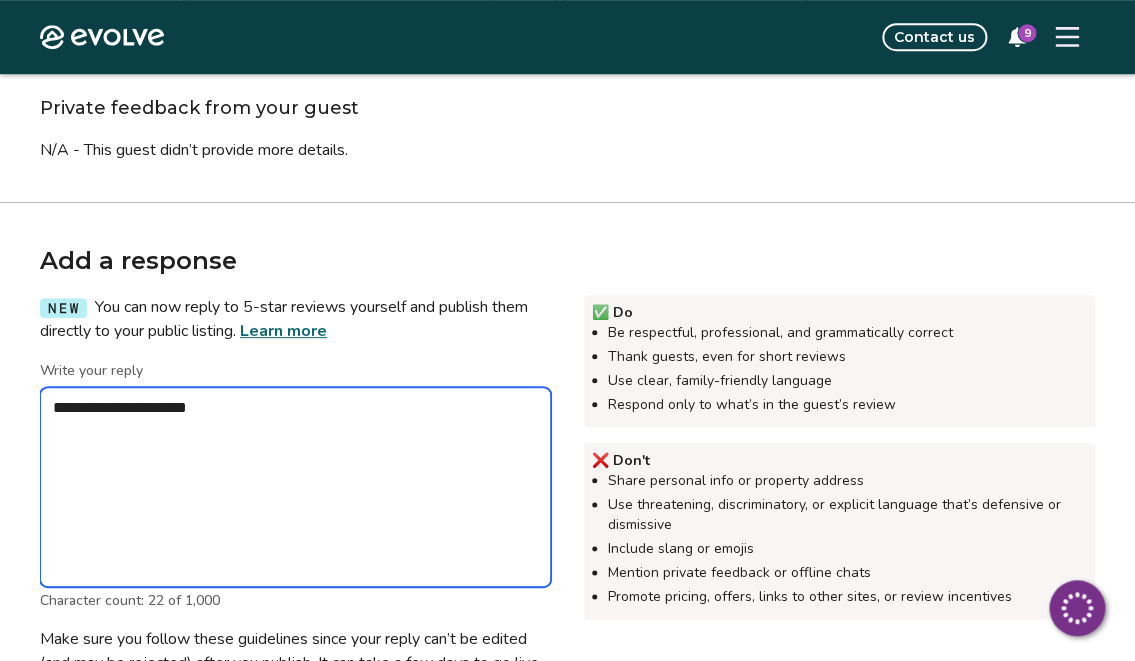 type on "*" 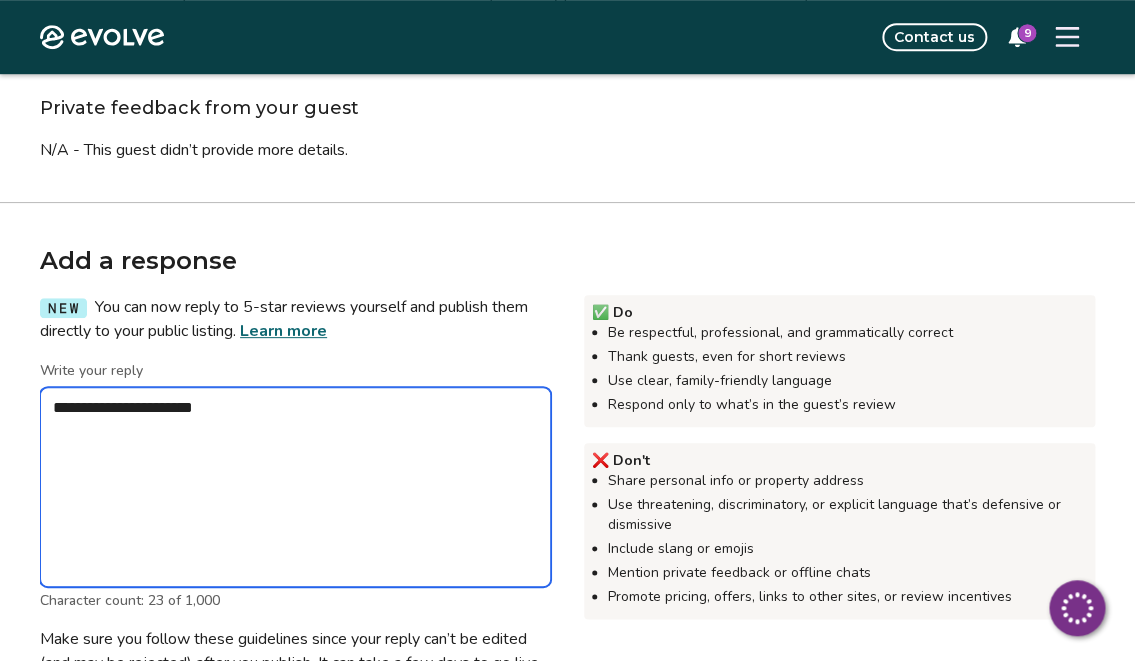 type on "*" 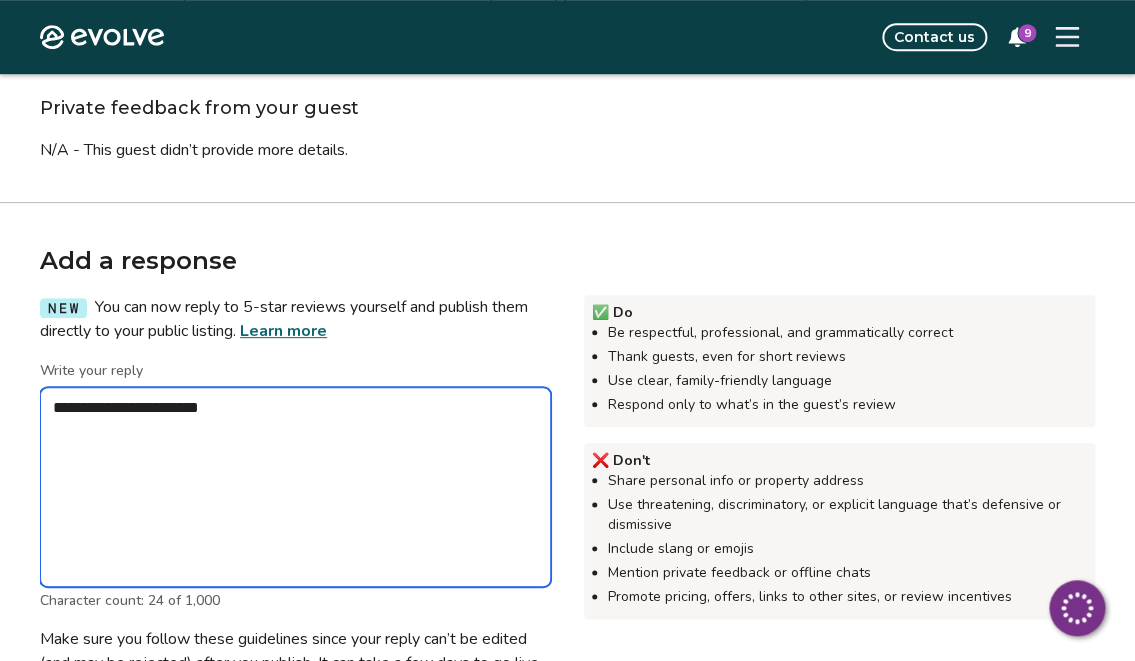 type on "*" 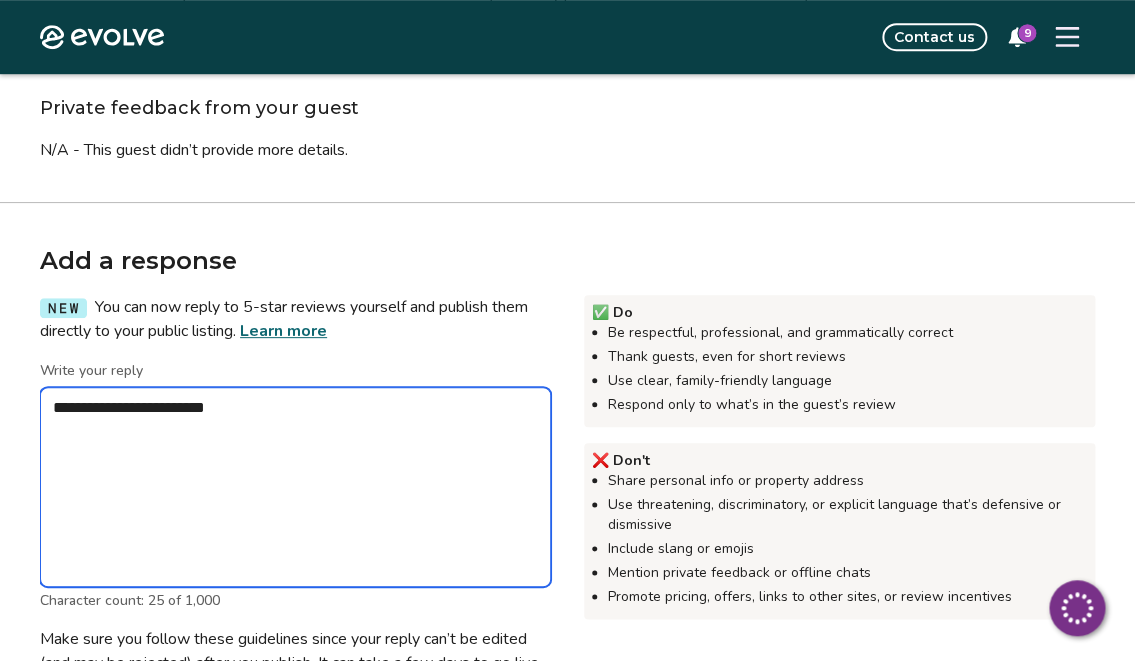 type on "*" 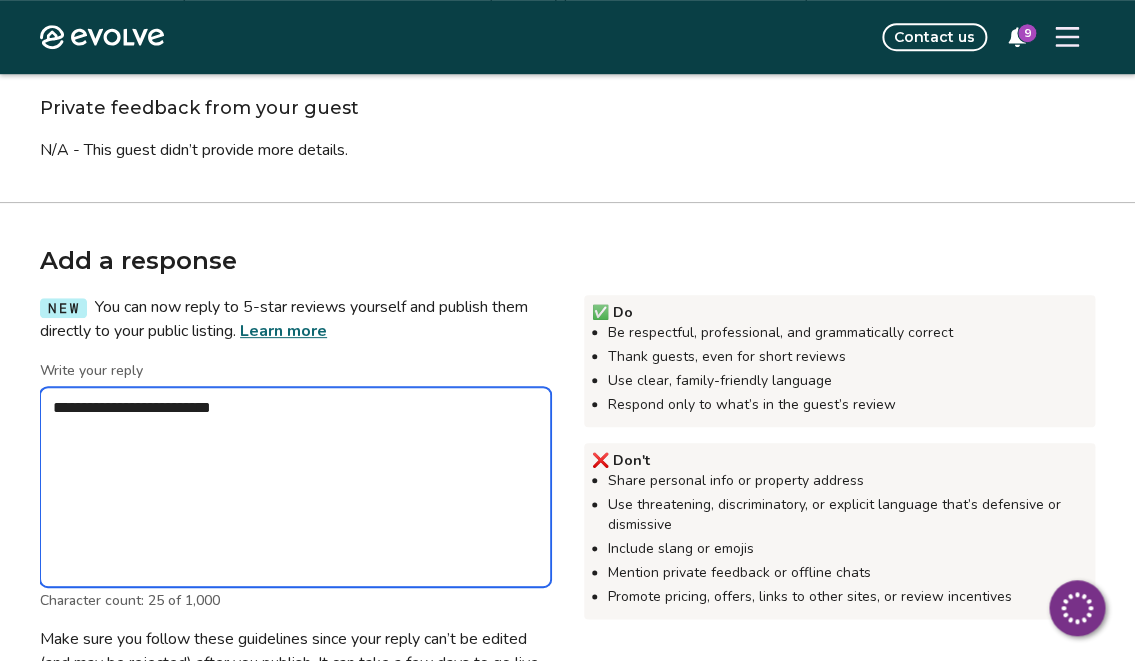 type on "*" 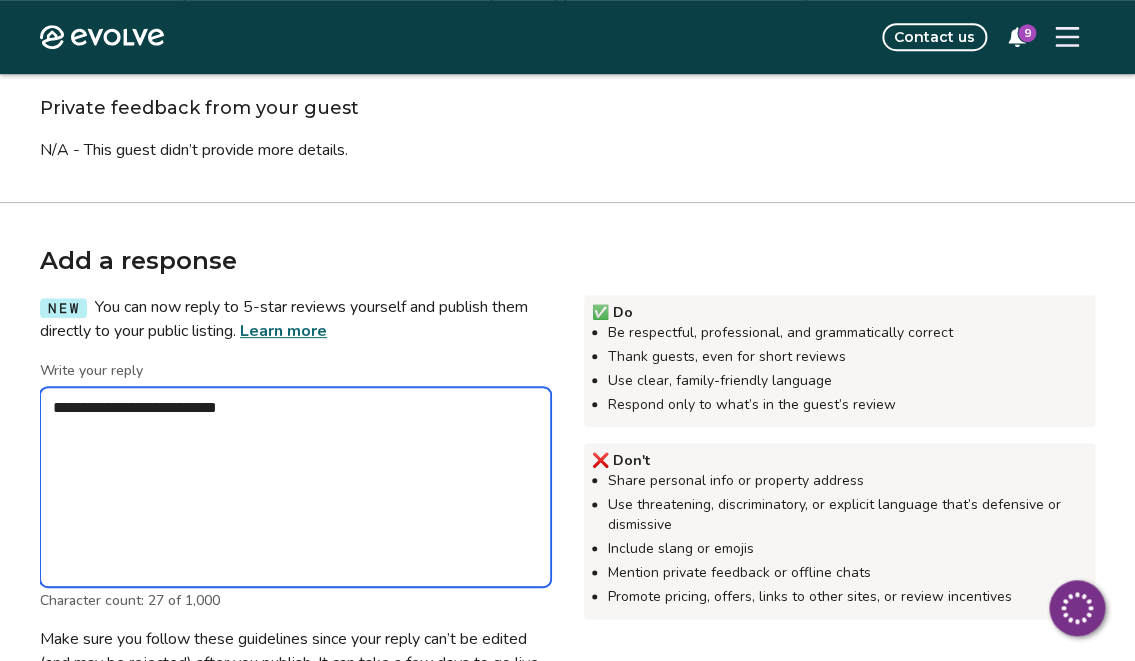 type on "*" 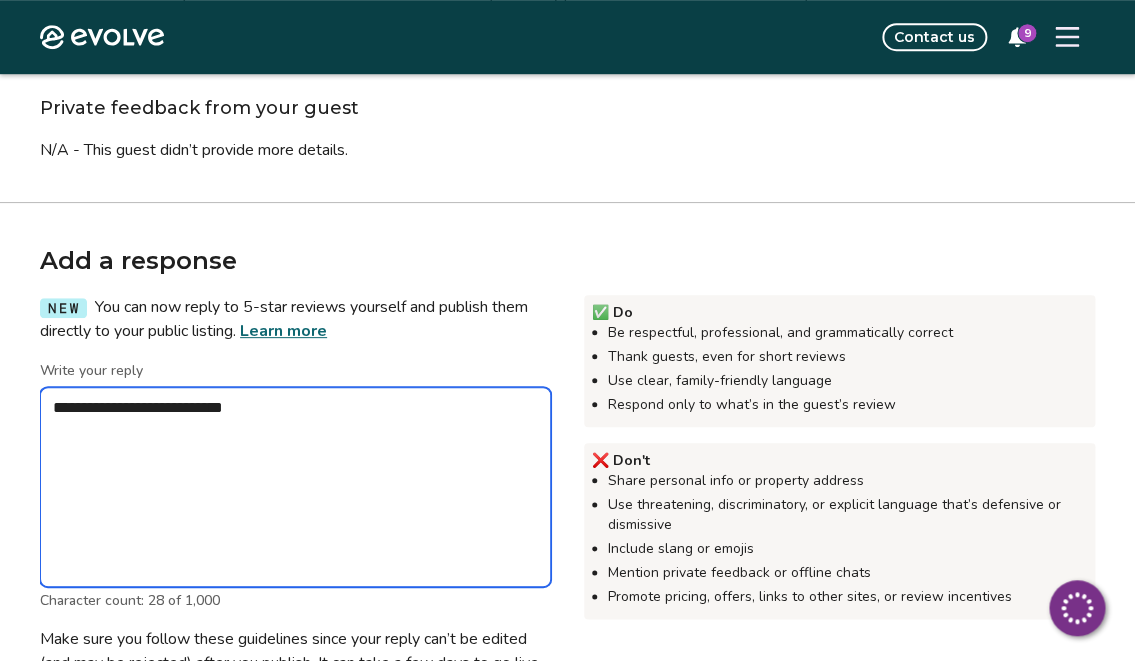 type on "*" 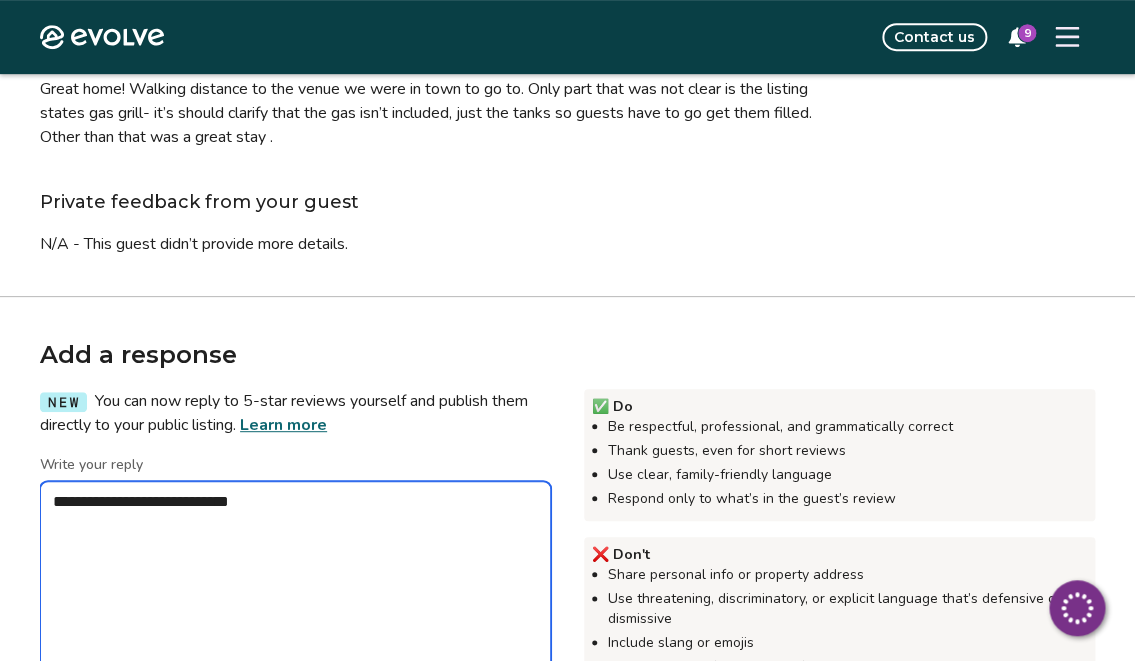 scroll, scrollTop: 270, scrollLeft: 0, axis: vertical 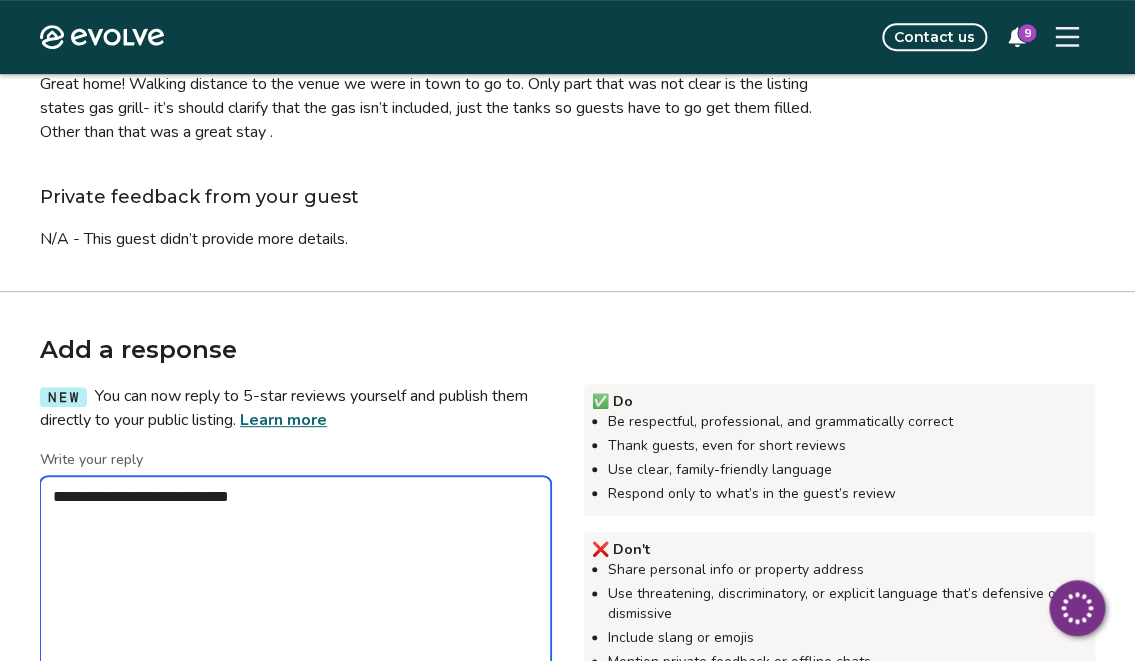 type on "*" 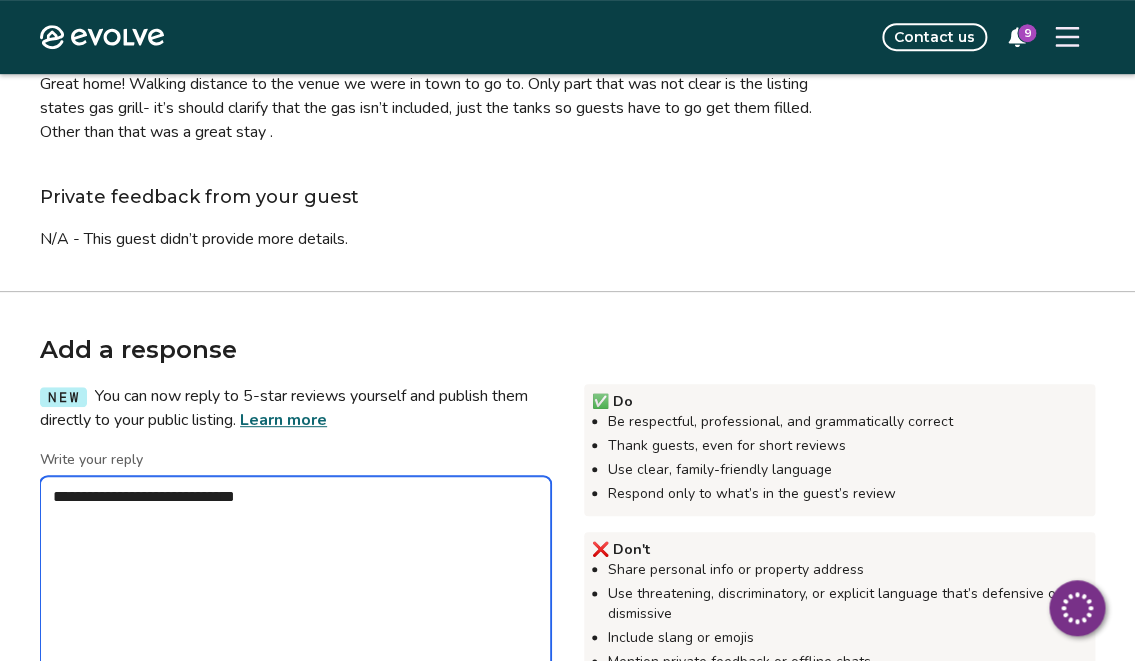 type on "*" 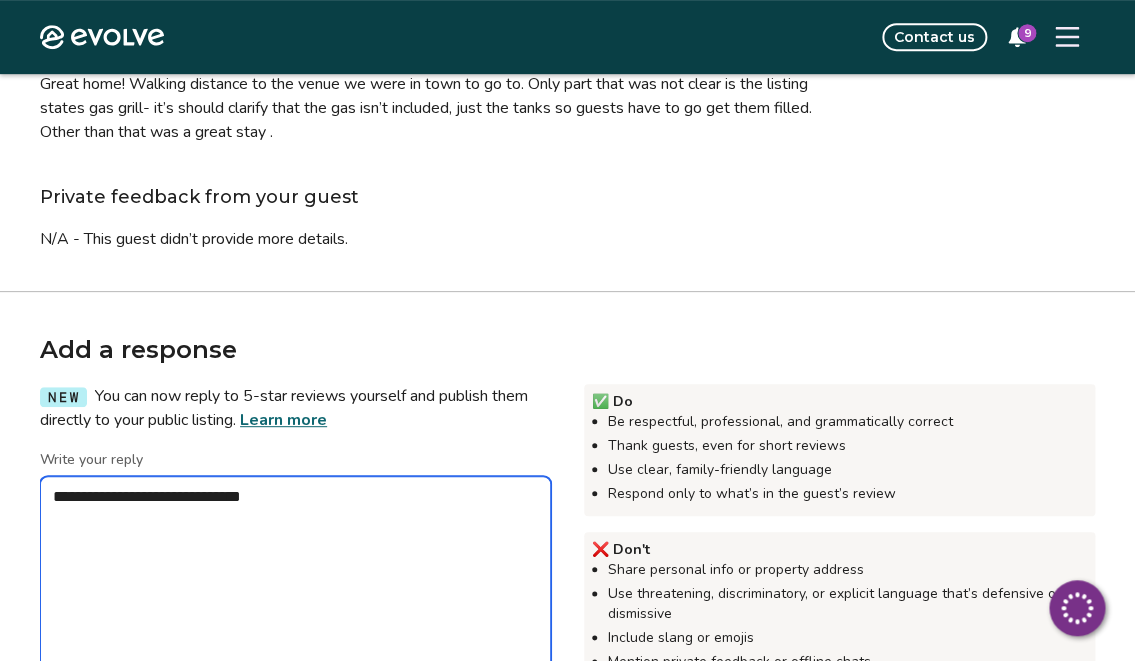 type on "*" 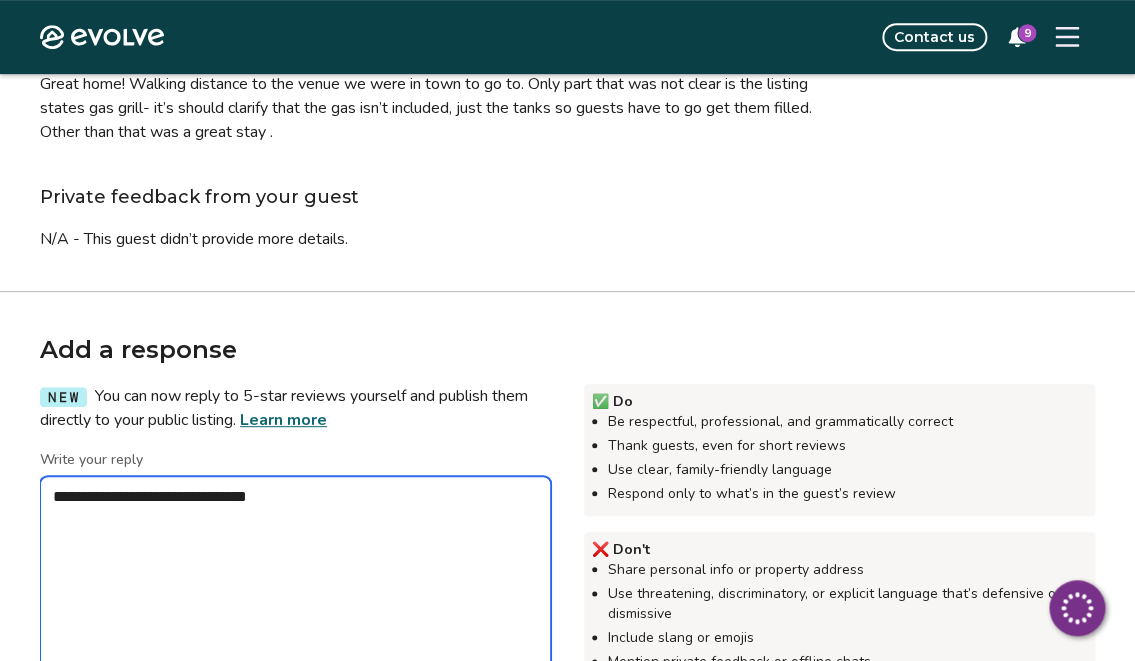 type on "*" 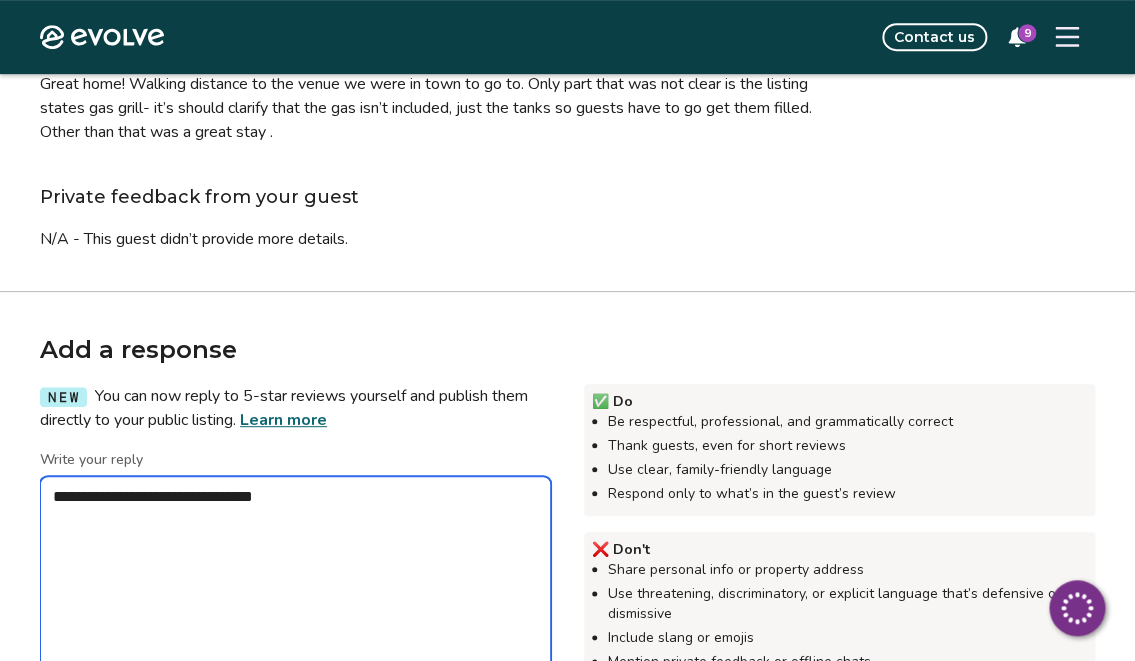 type on "*" 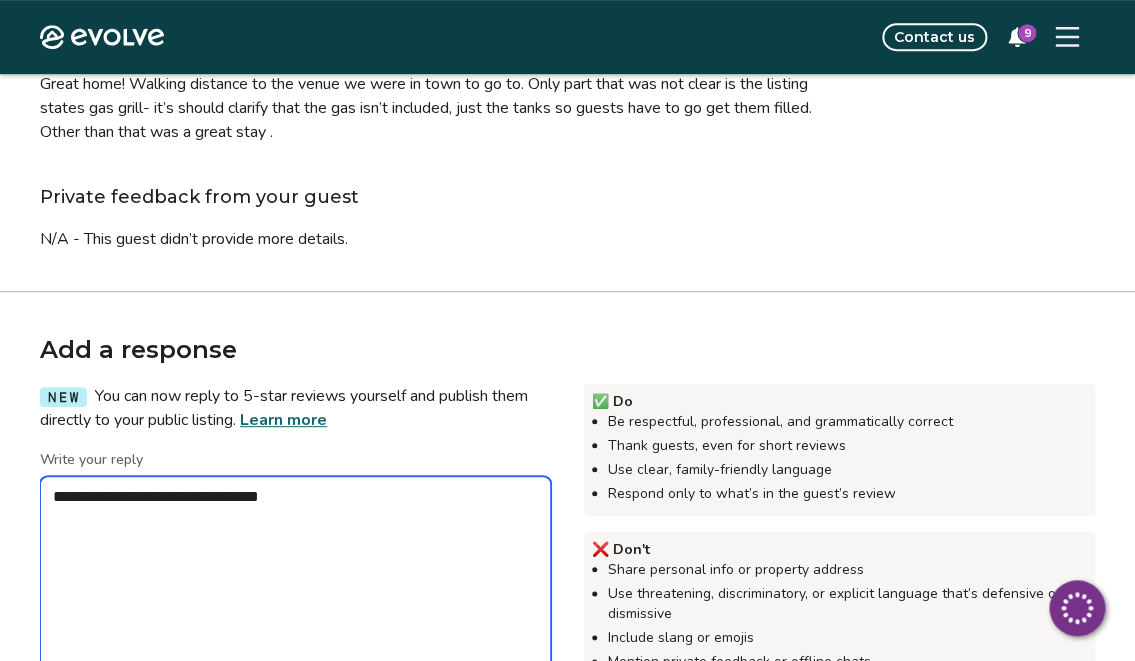 type on "*" 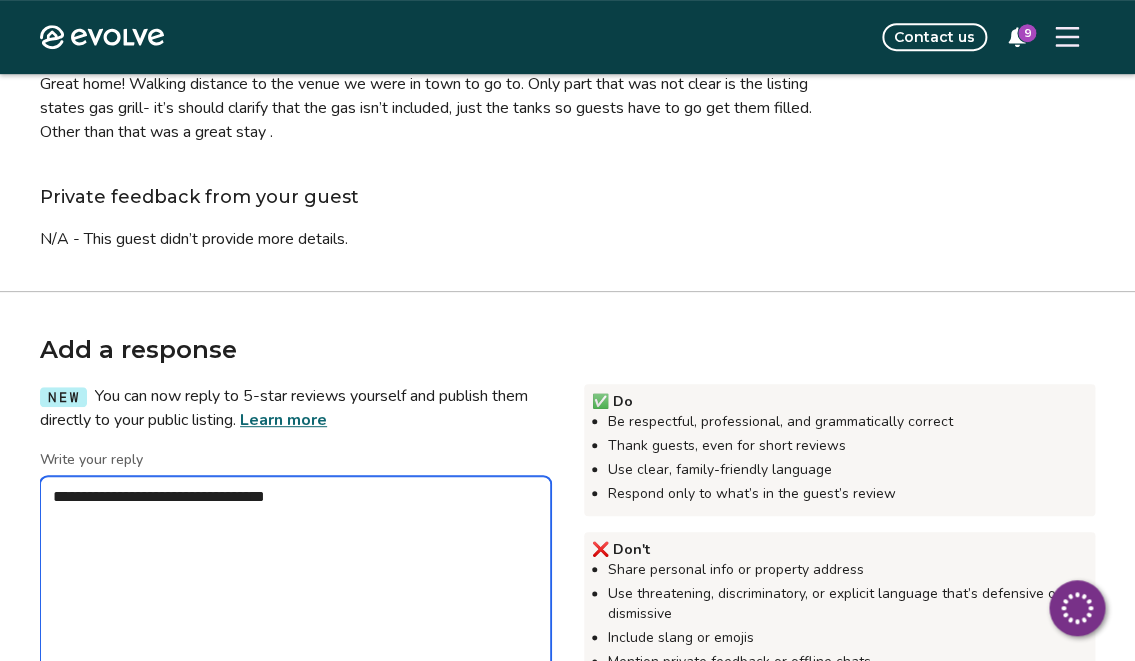 type on "*" 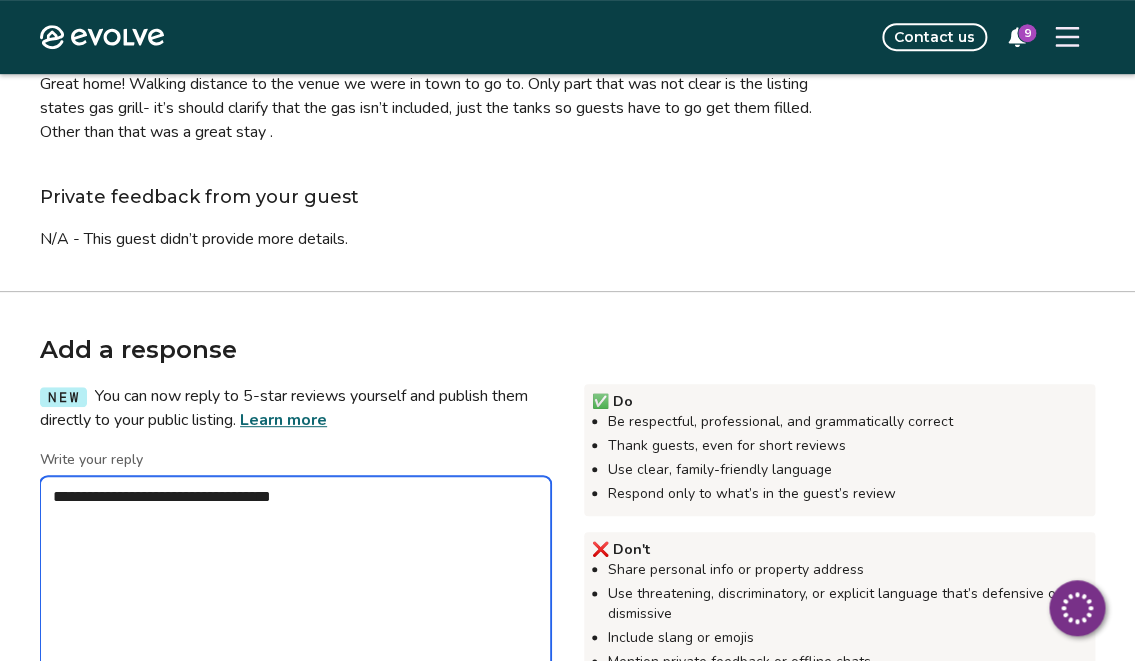 type on "*" 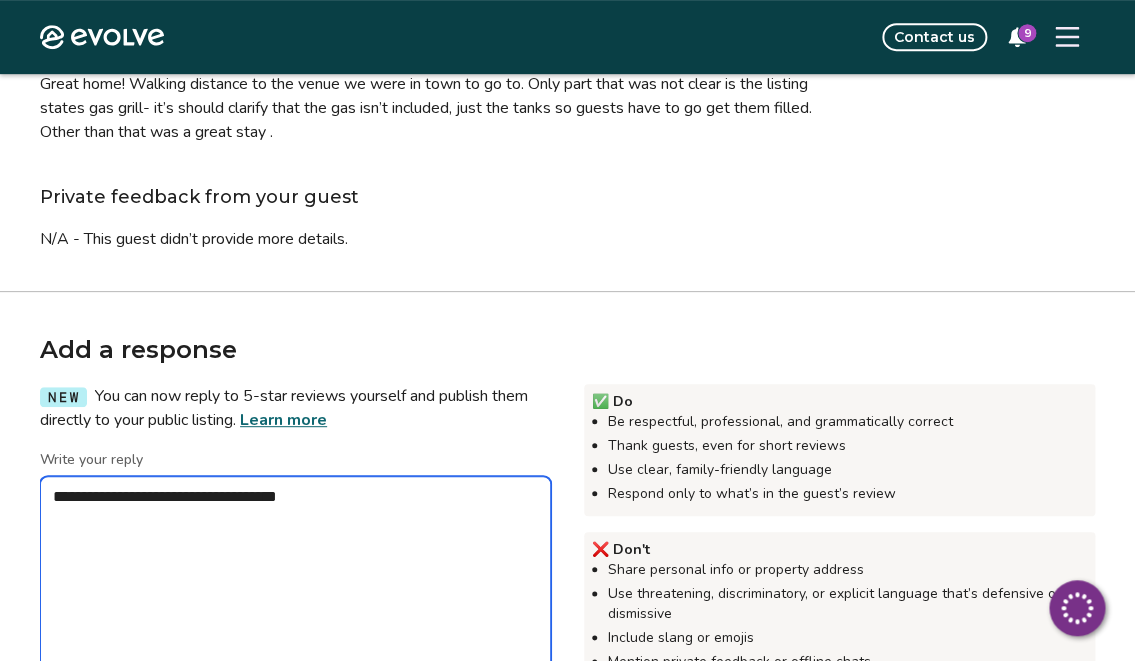 type on "*" 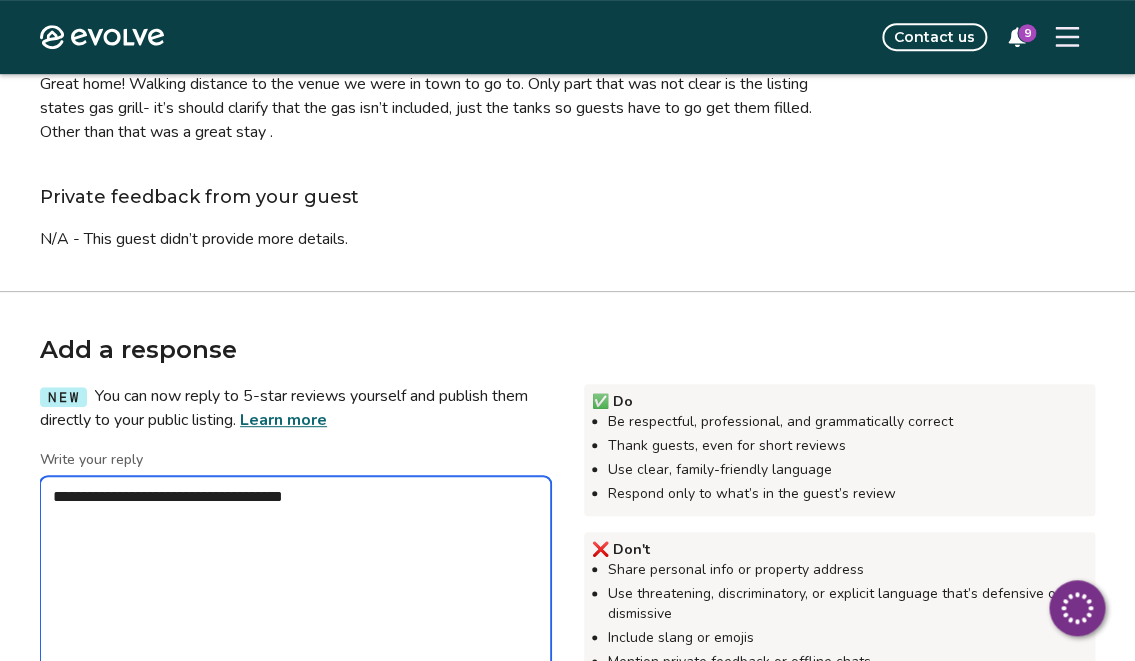type on "*" 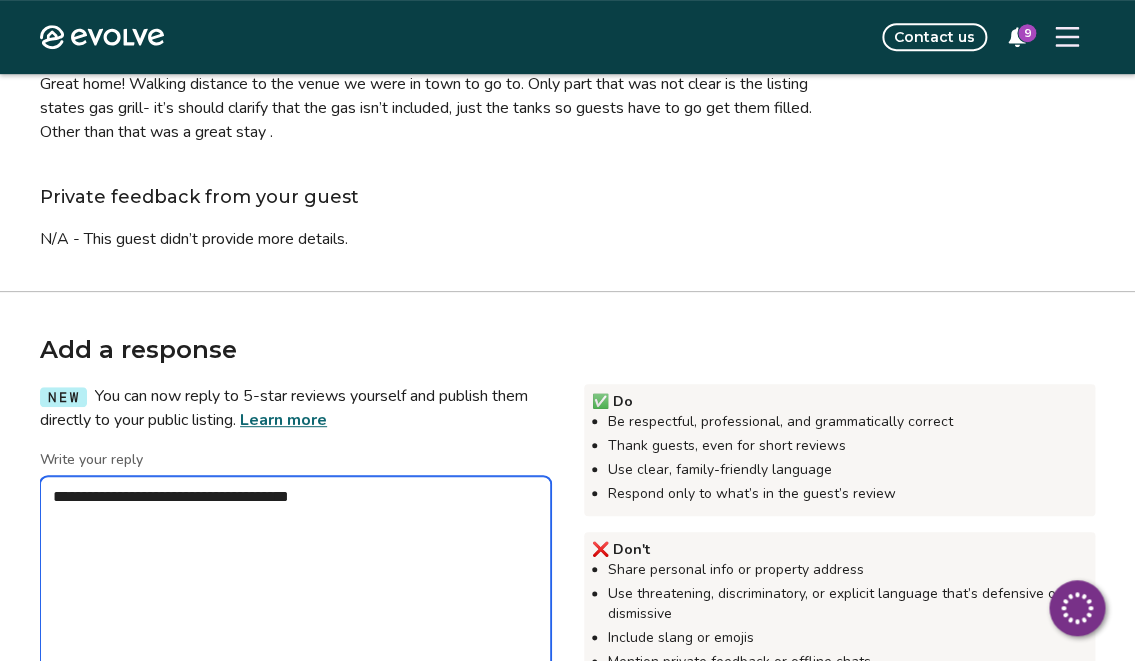 type on "*" 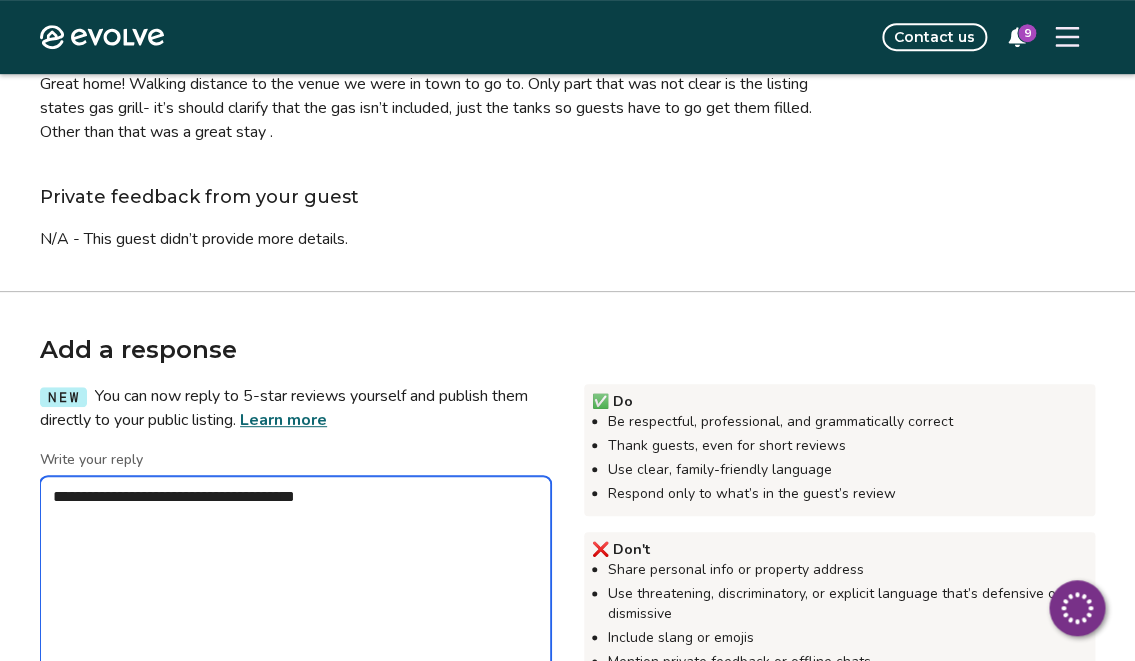 type on "*" 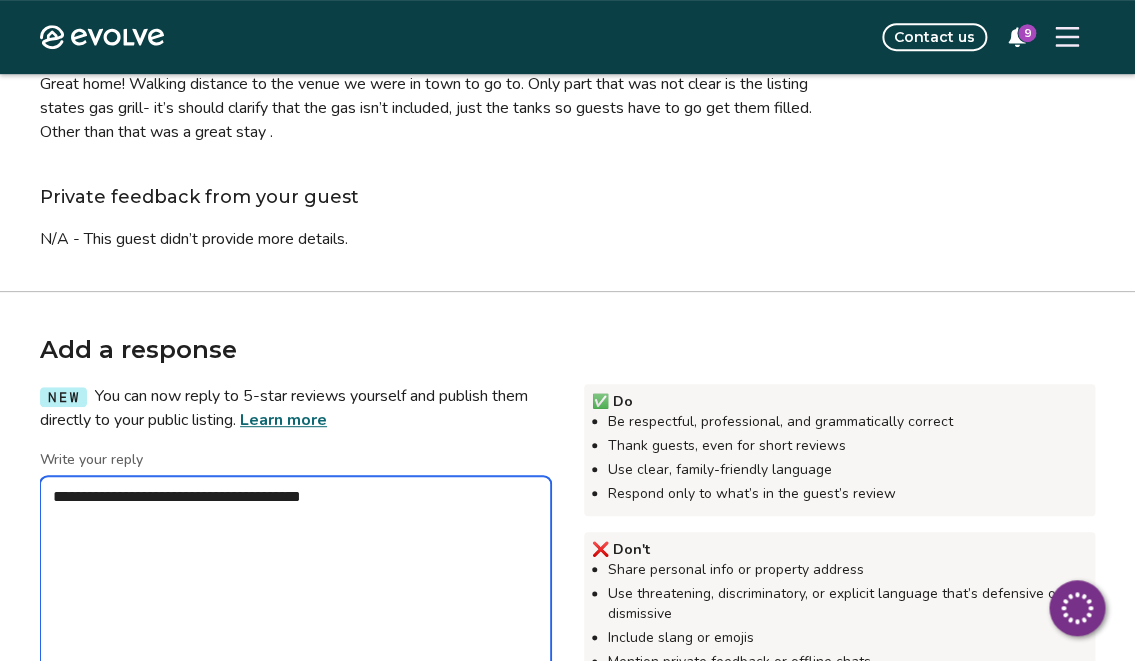 type on "*" 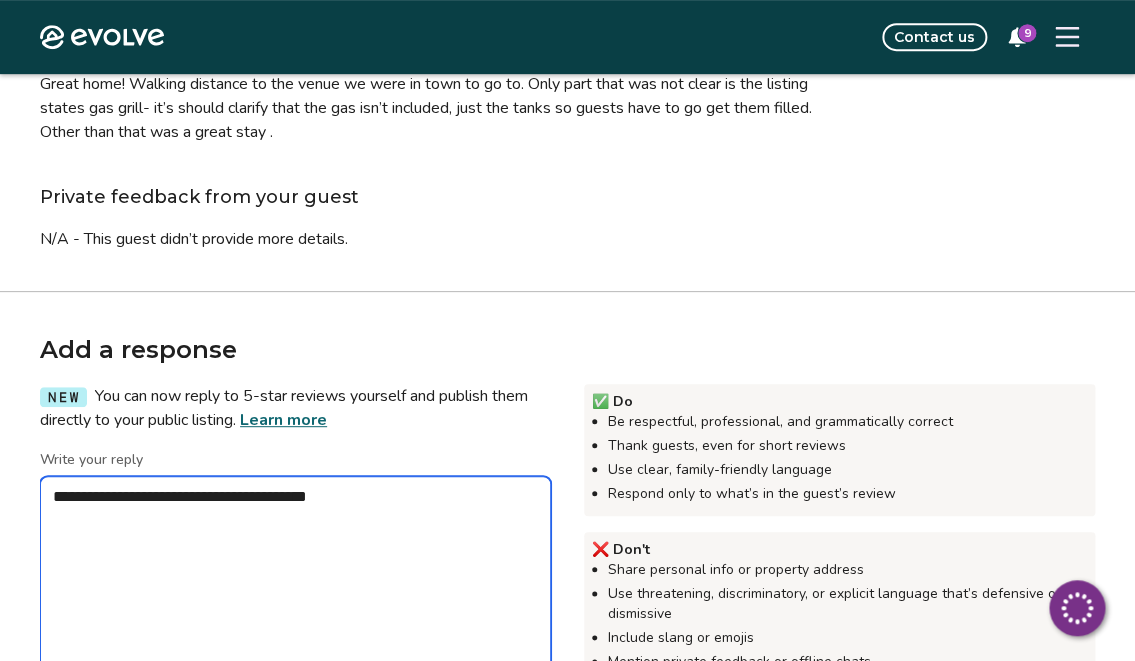 type on "*" 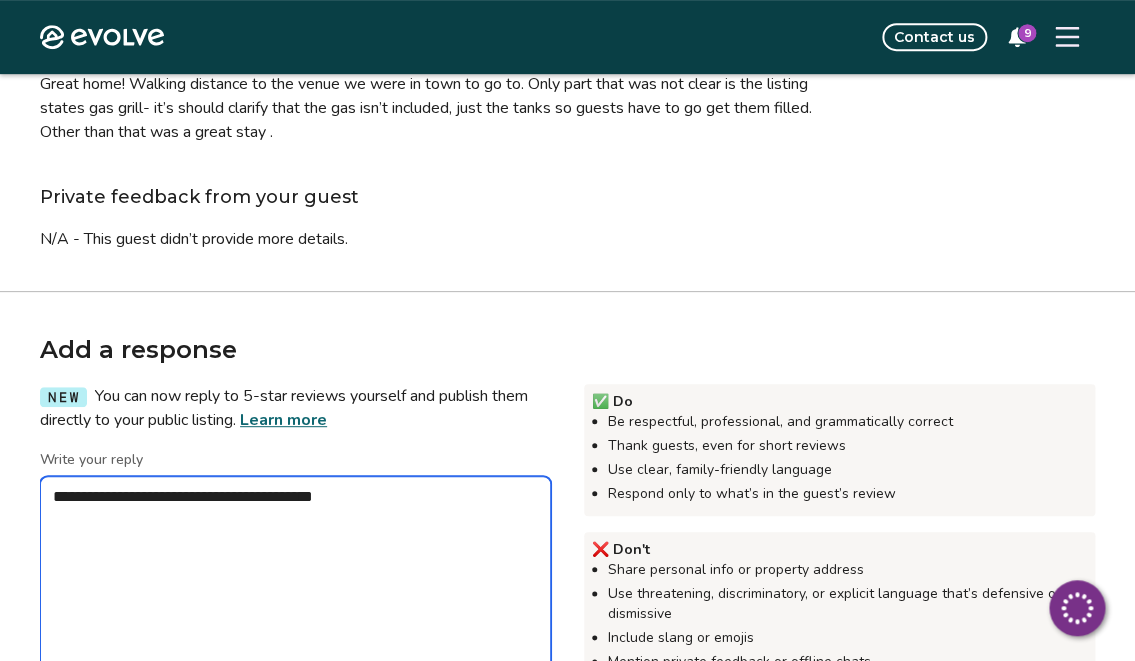 type on "*" 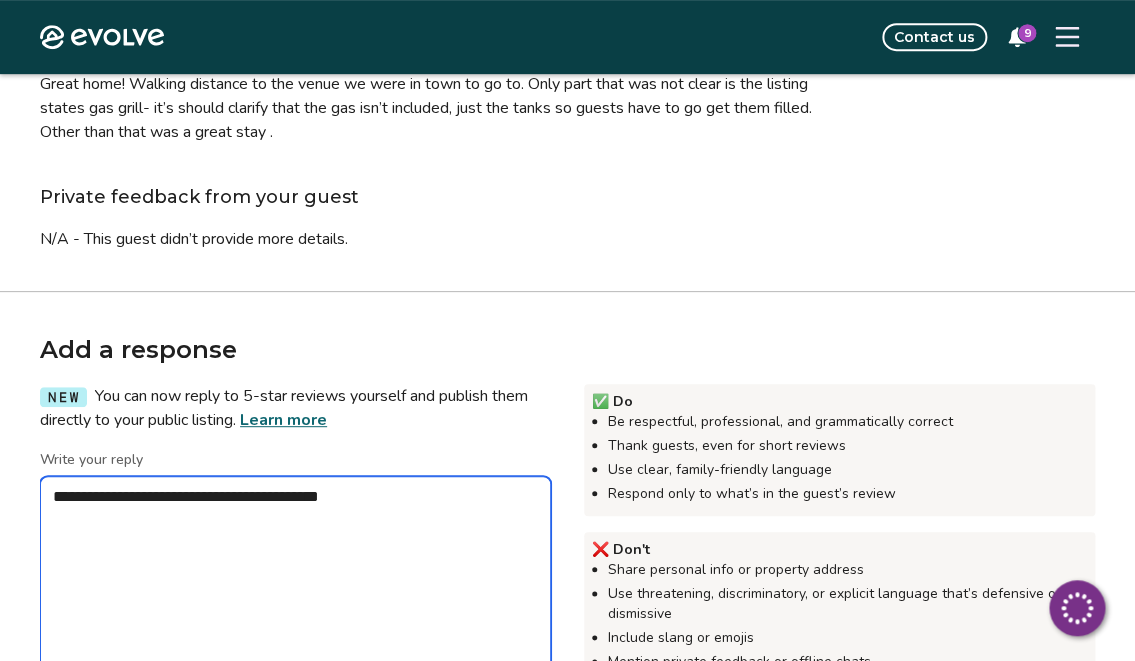 type on "*" 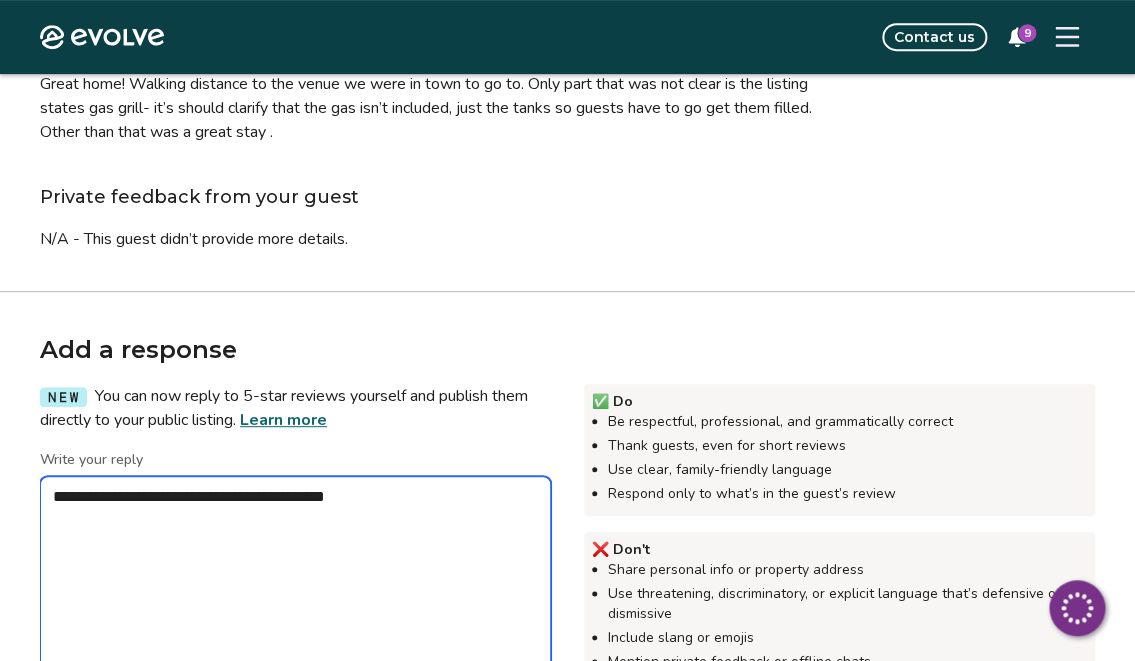 type on "*" 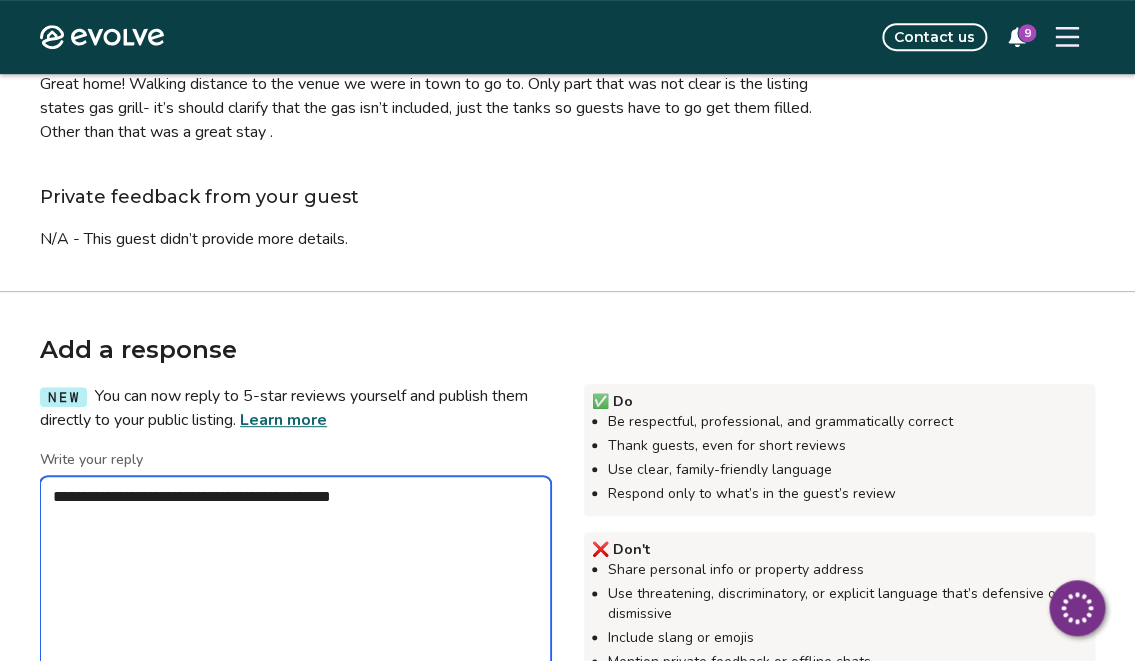 type on "*" 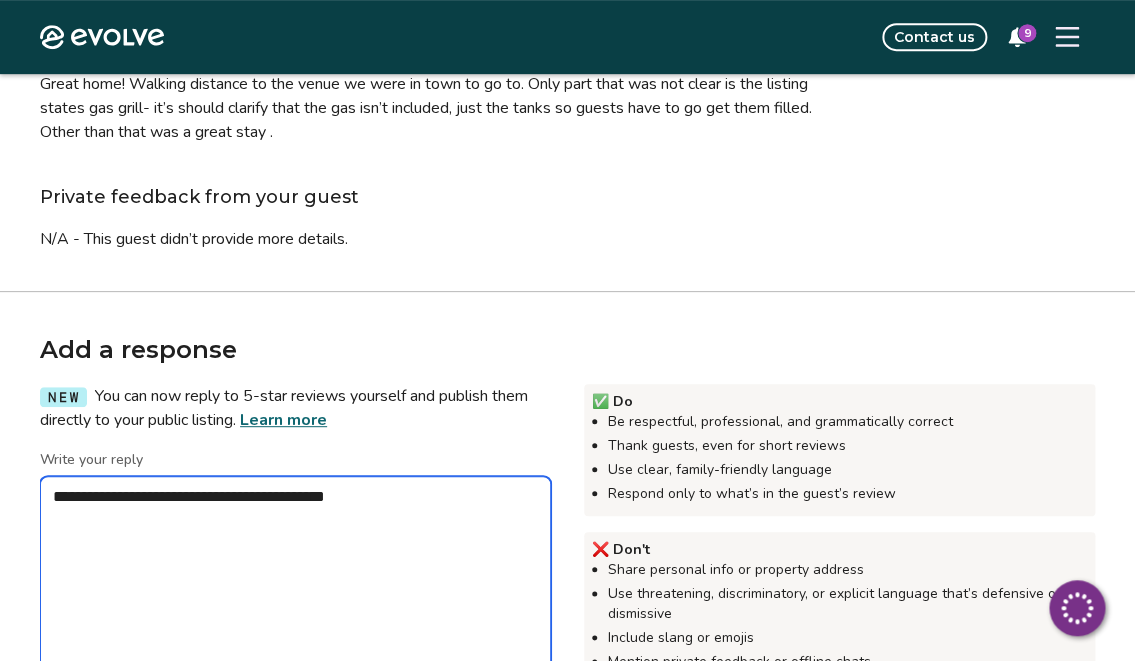 type on "*" 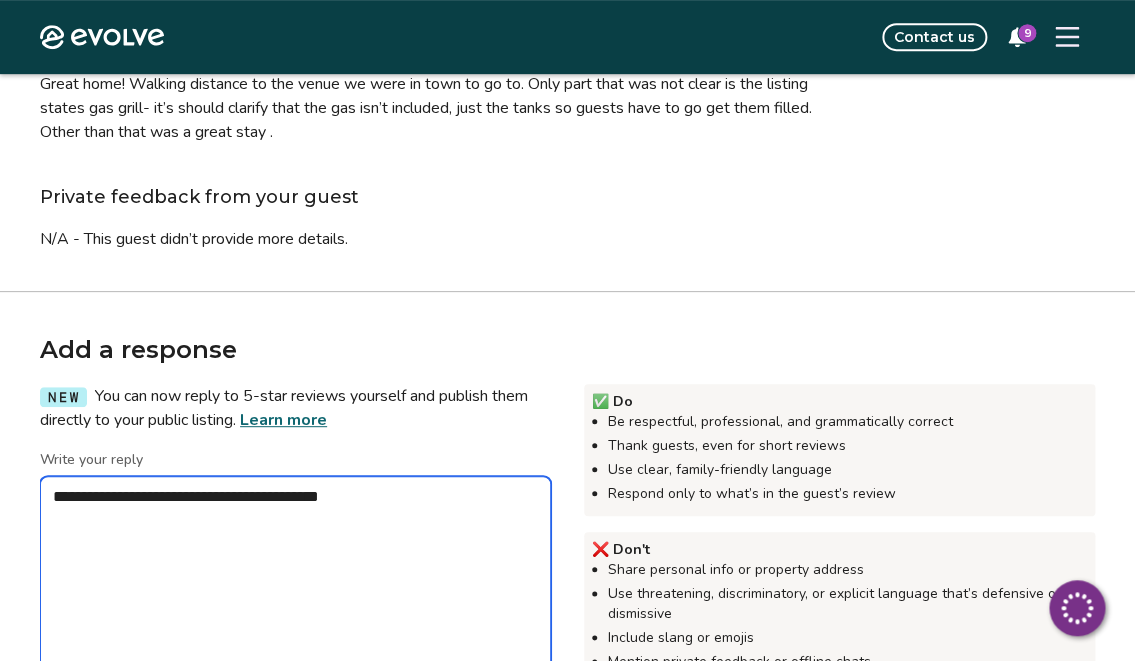 type on "*" 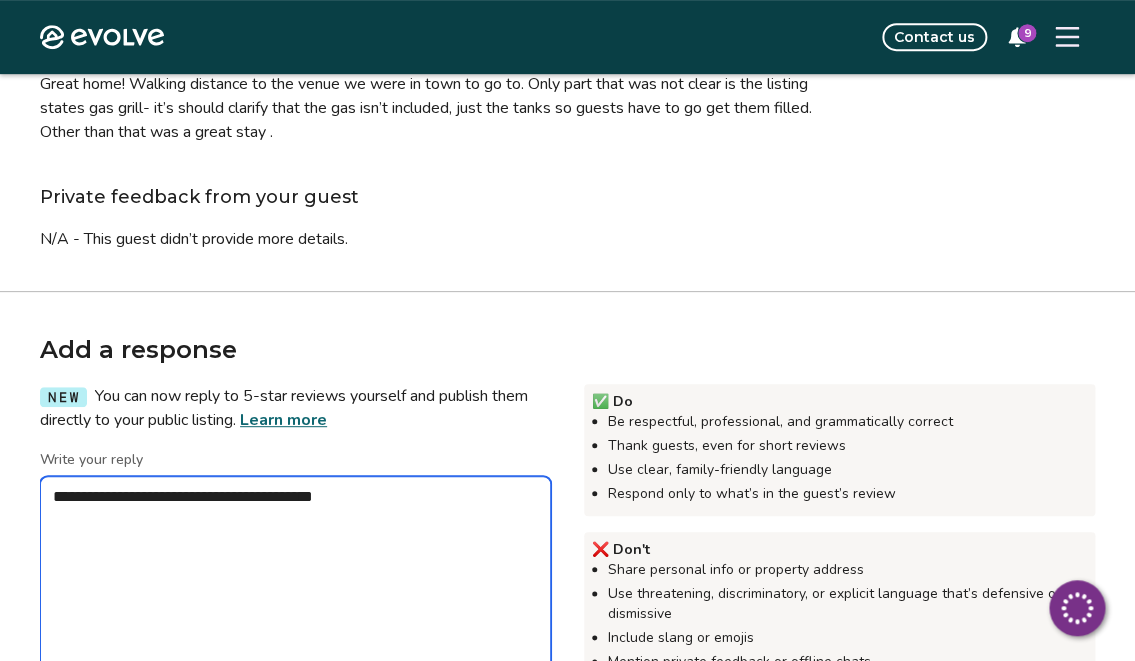 type on "*" 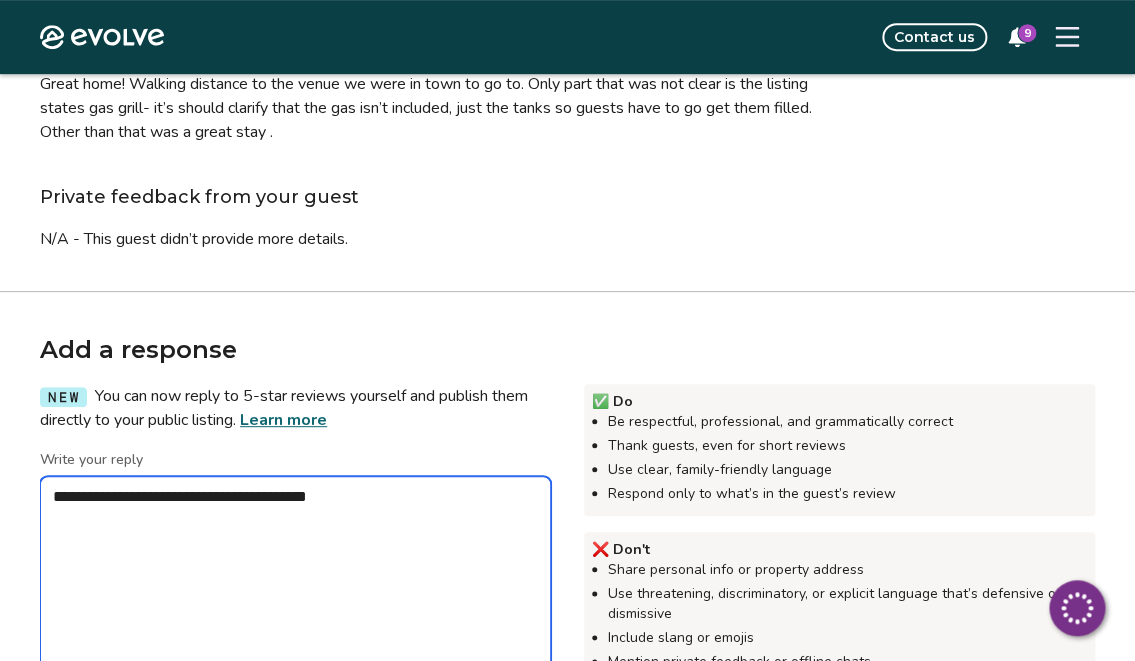type on "*" 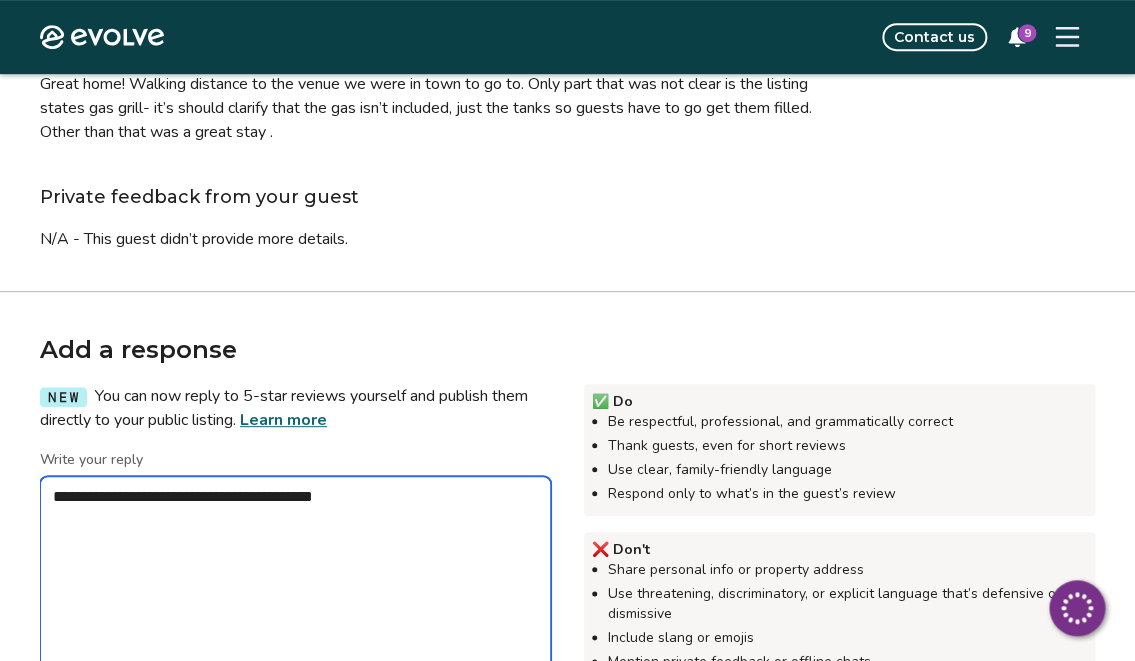 type on "*" 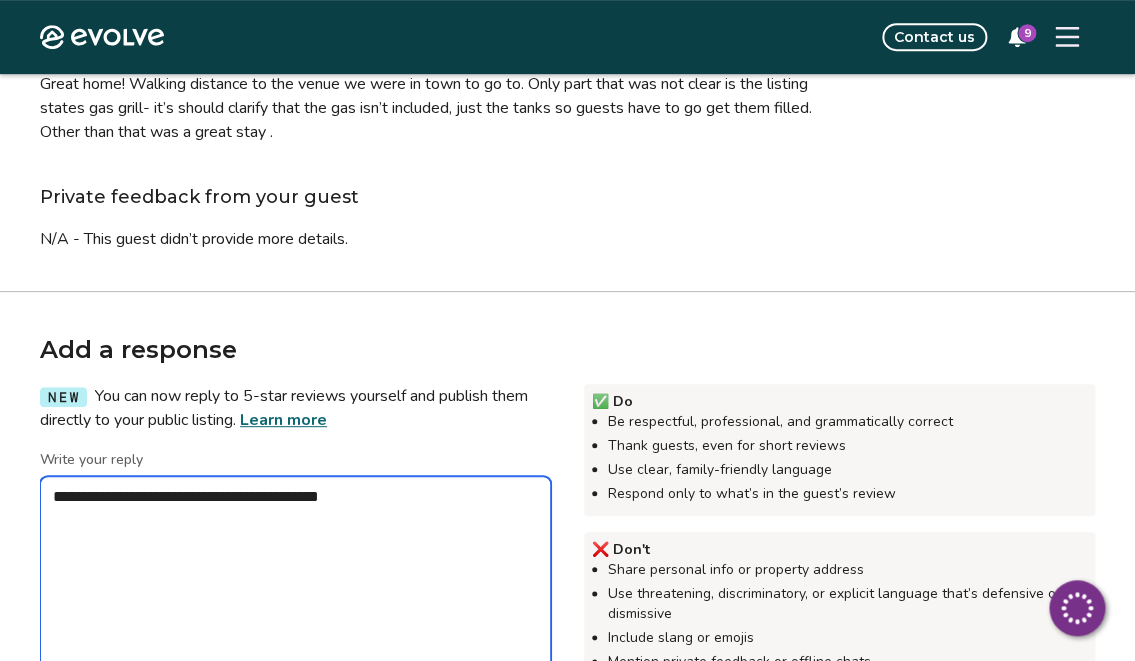 type on "*" 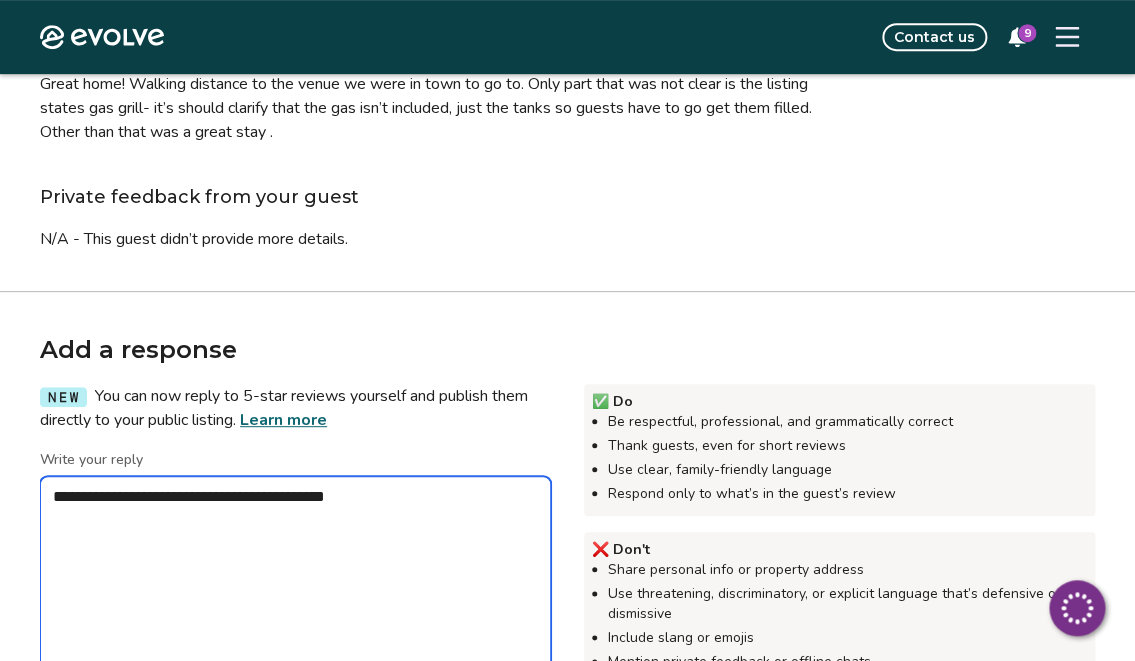 type on "*" 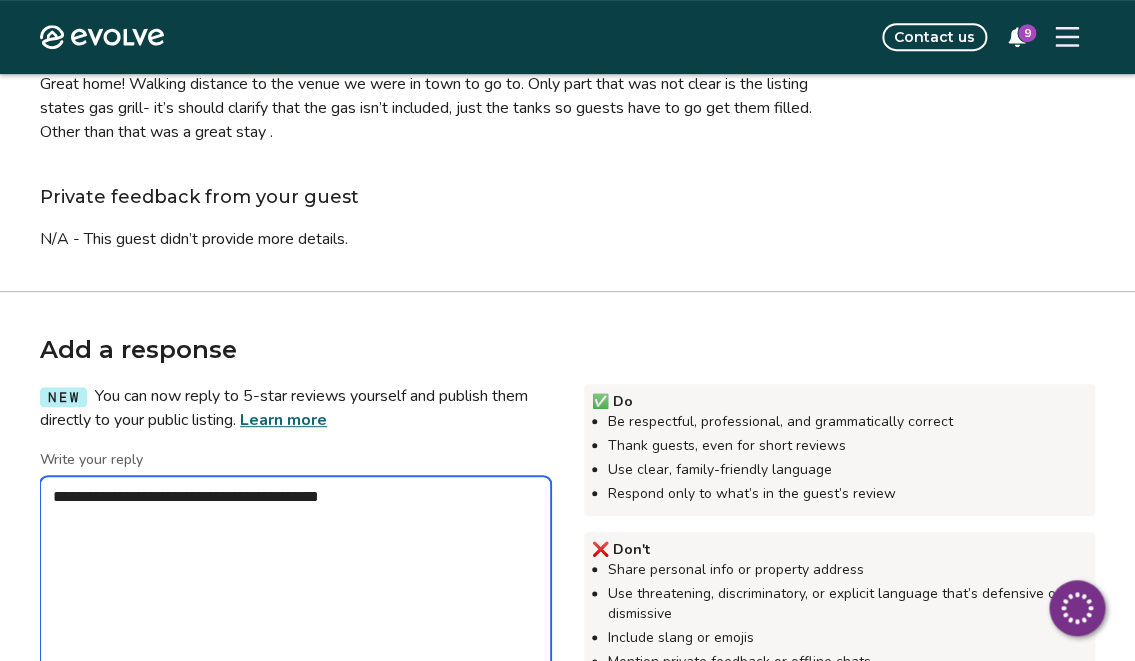 type on "*" 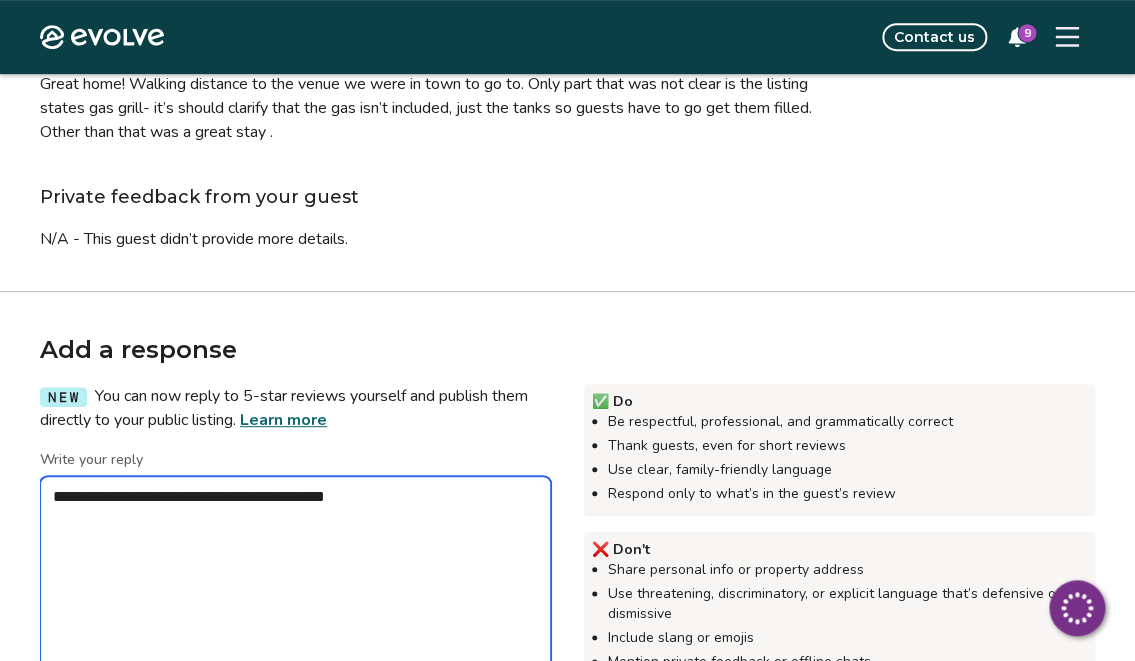 type on "*" 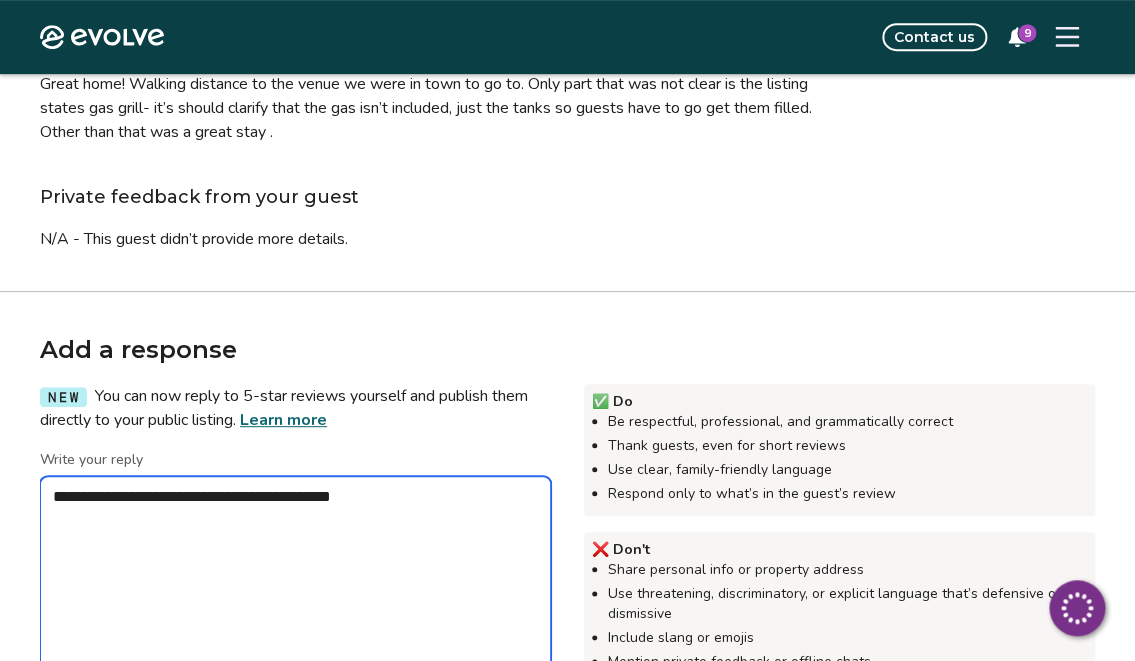 type on "*" 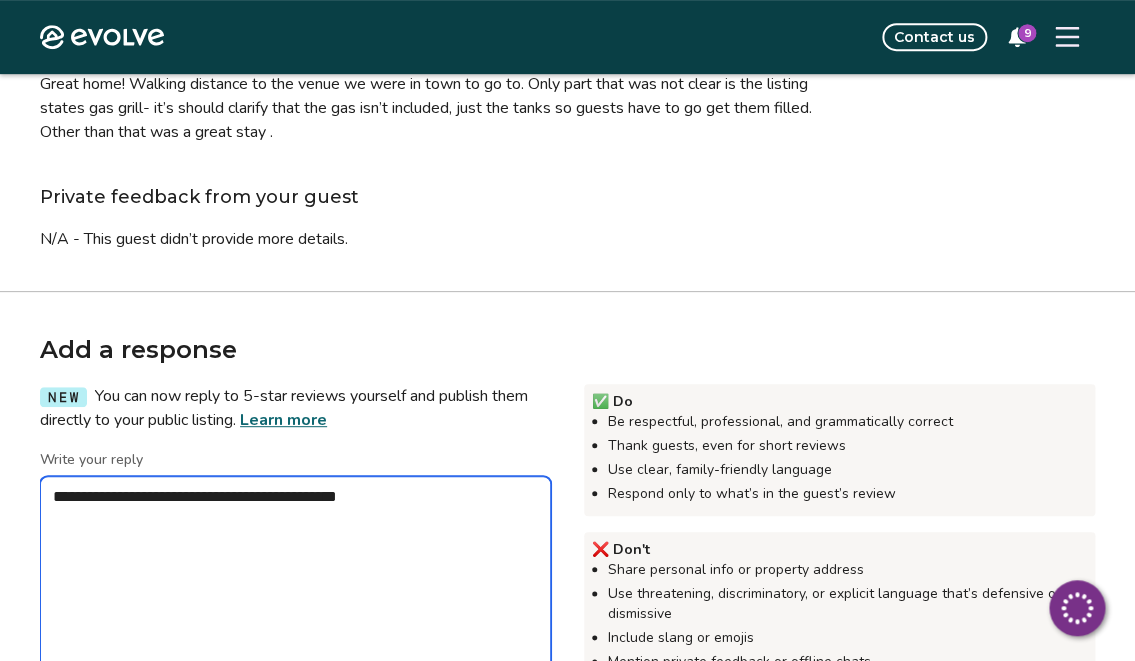 type on "*" 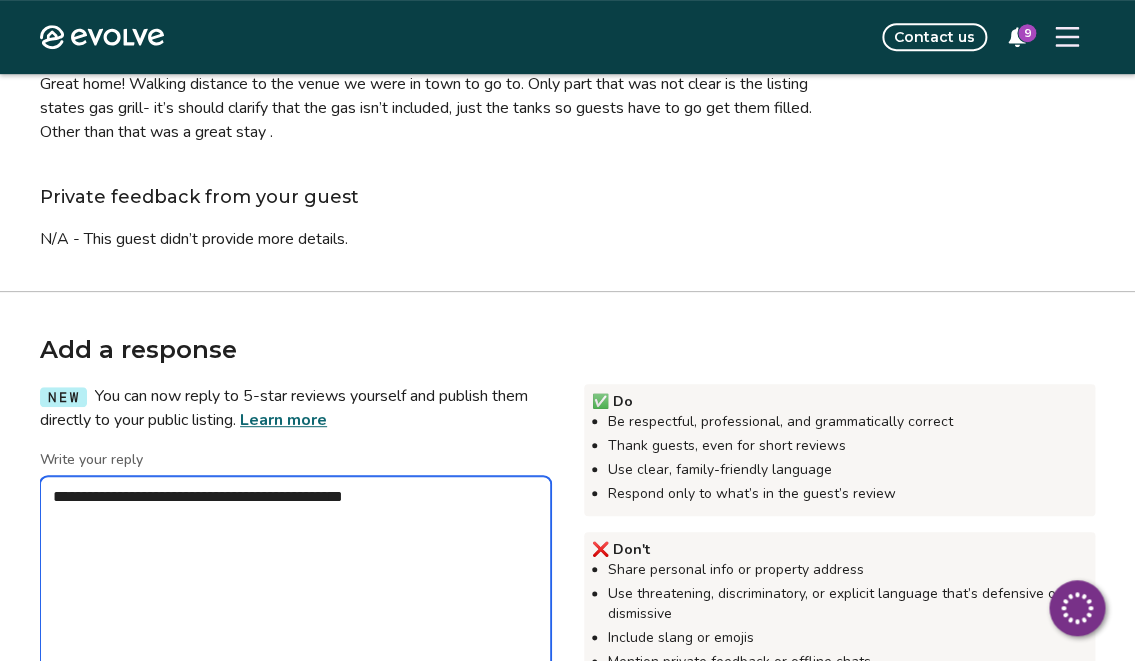 type on "*" 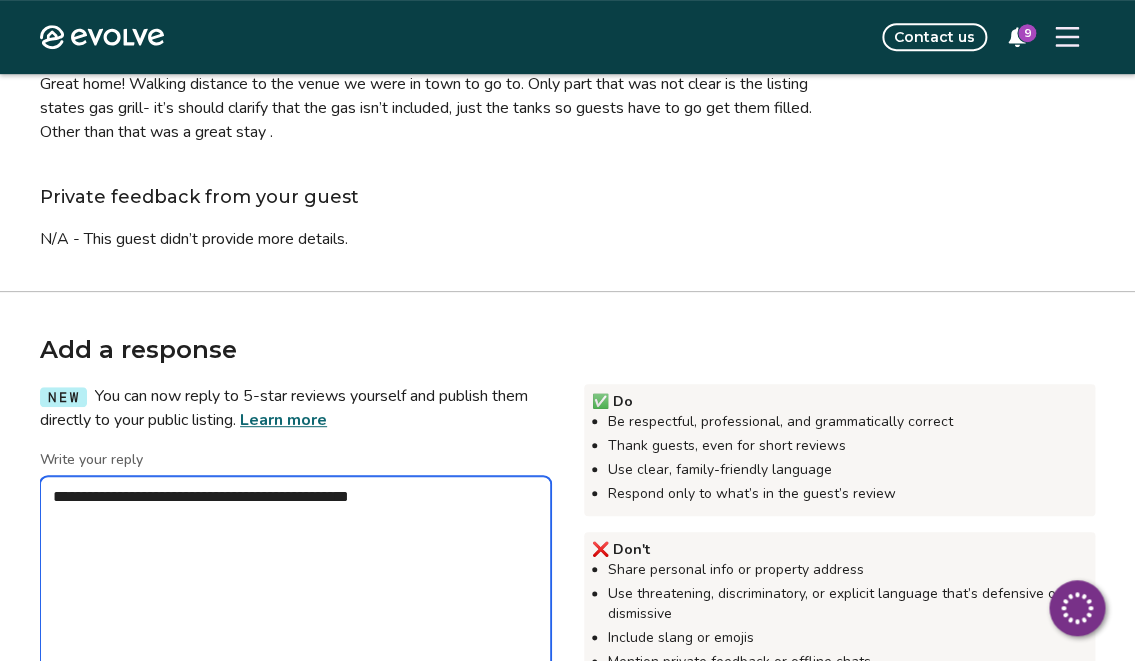 type on "*" 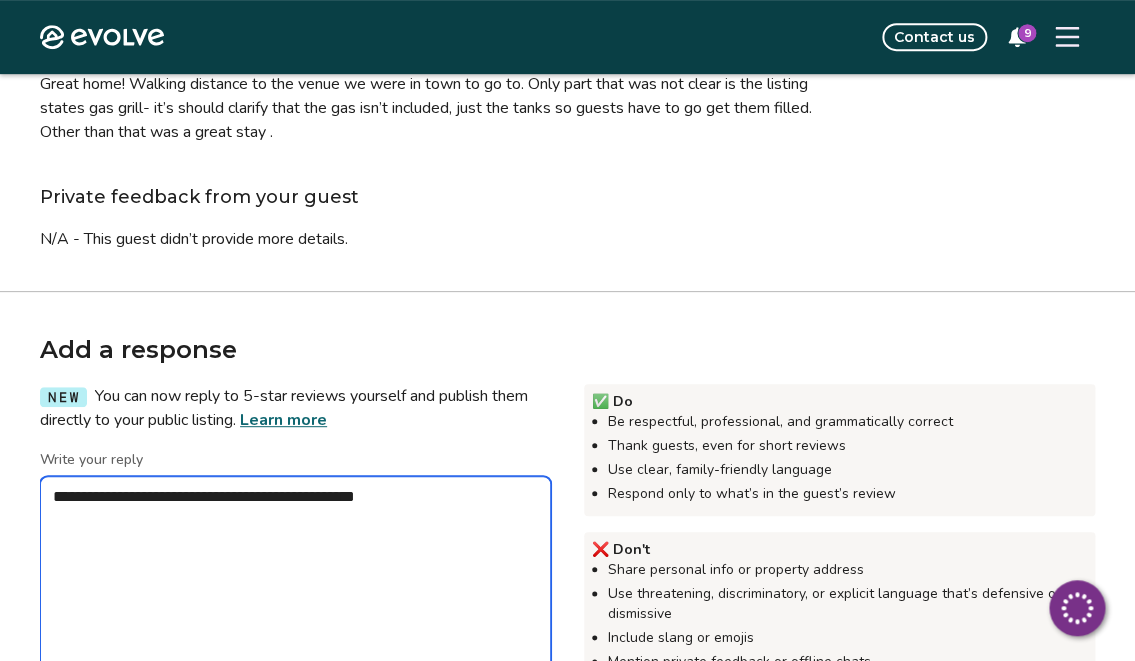 type on "*" 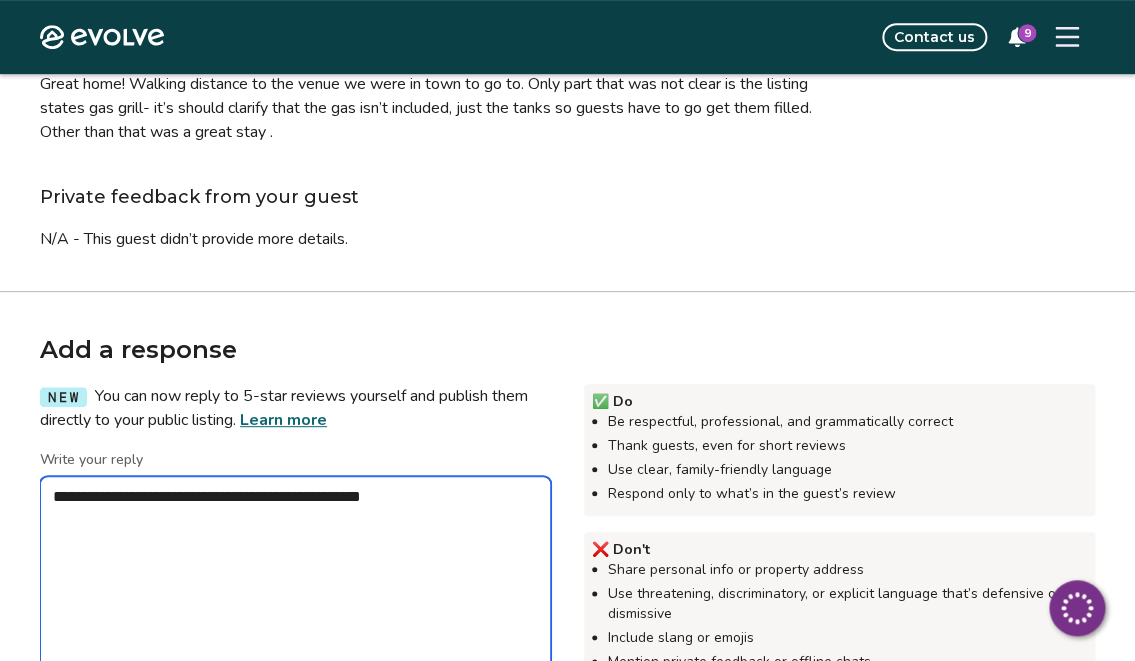 type on "*" 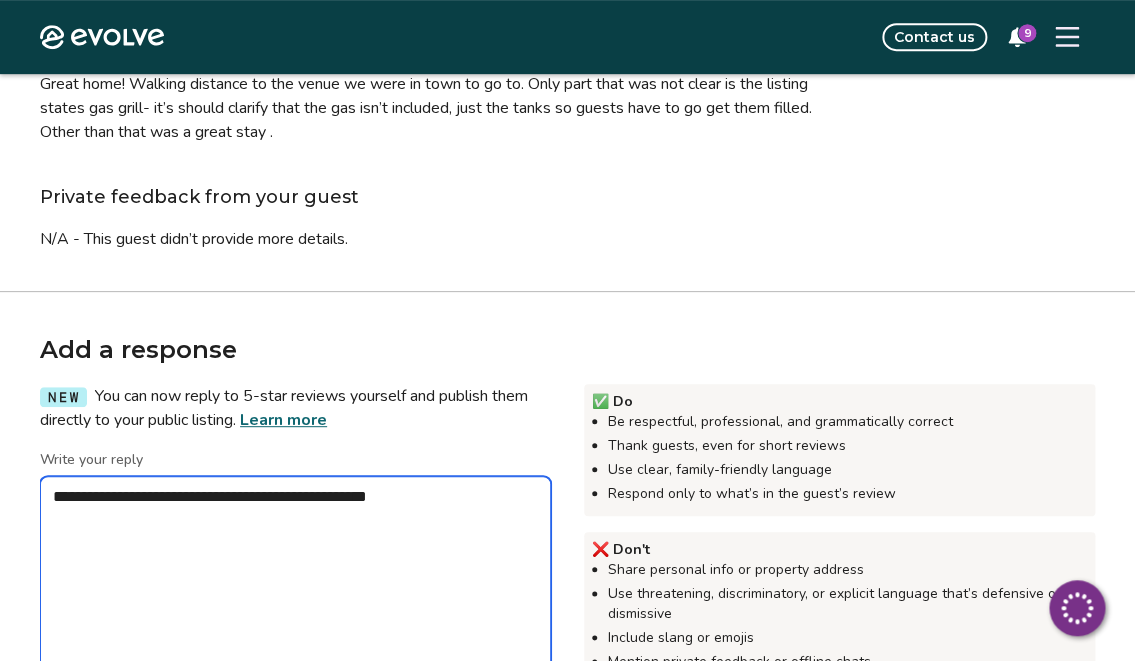 type on "*" 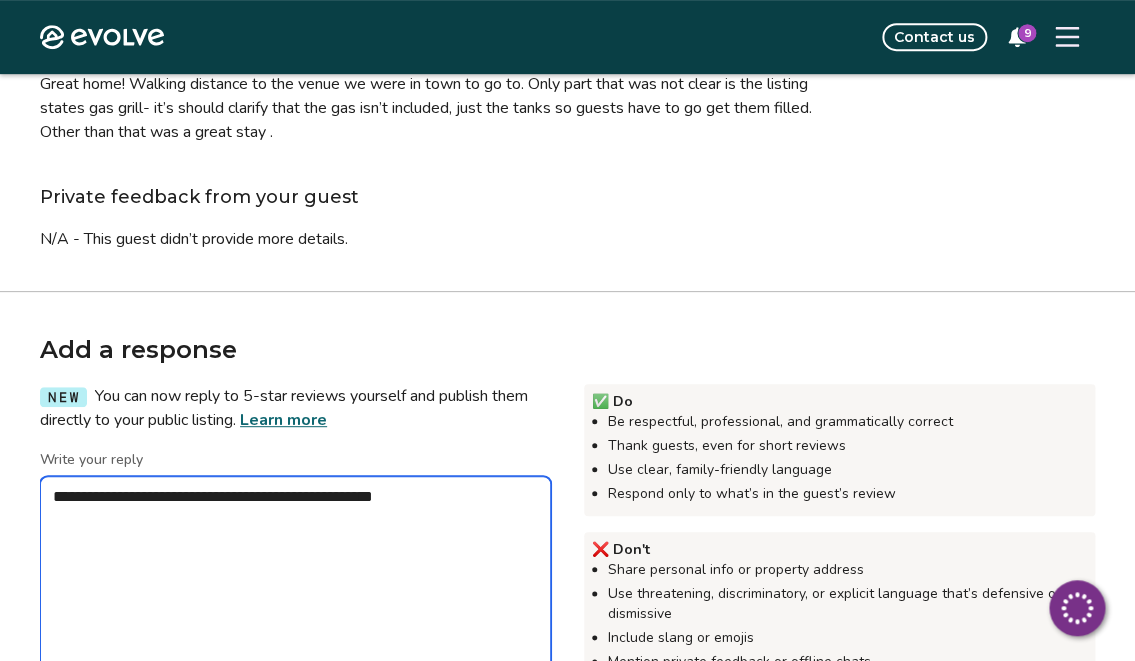 type on "*" 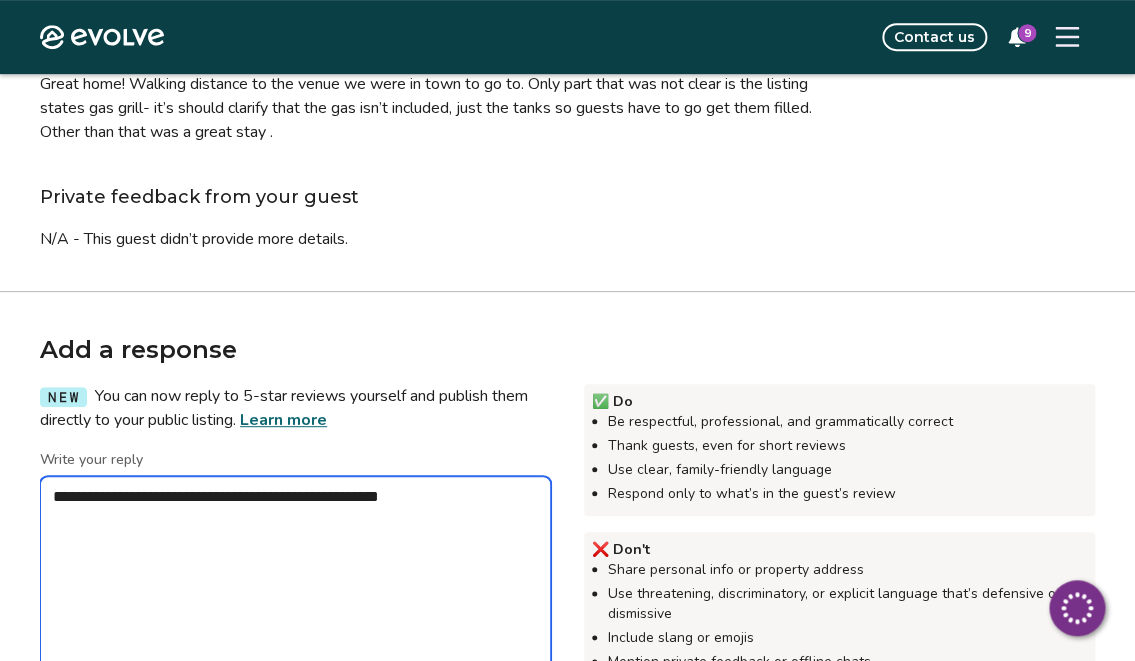type on "*" 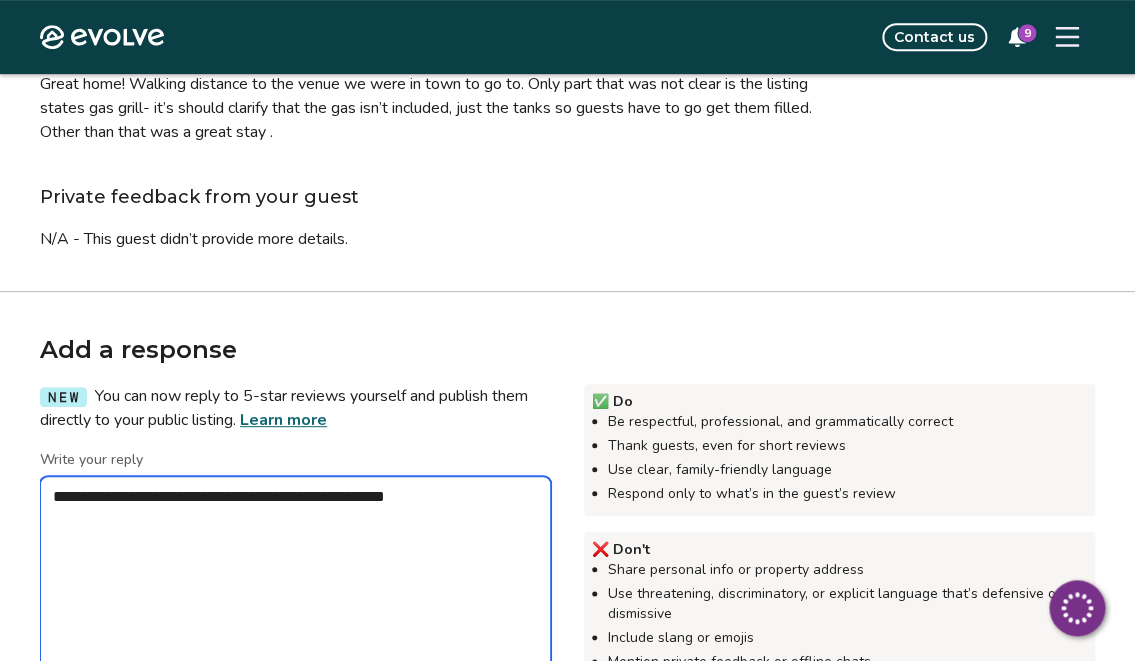type on "*" 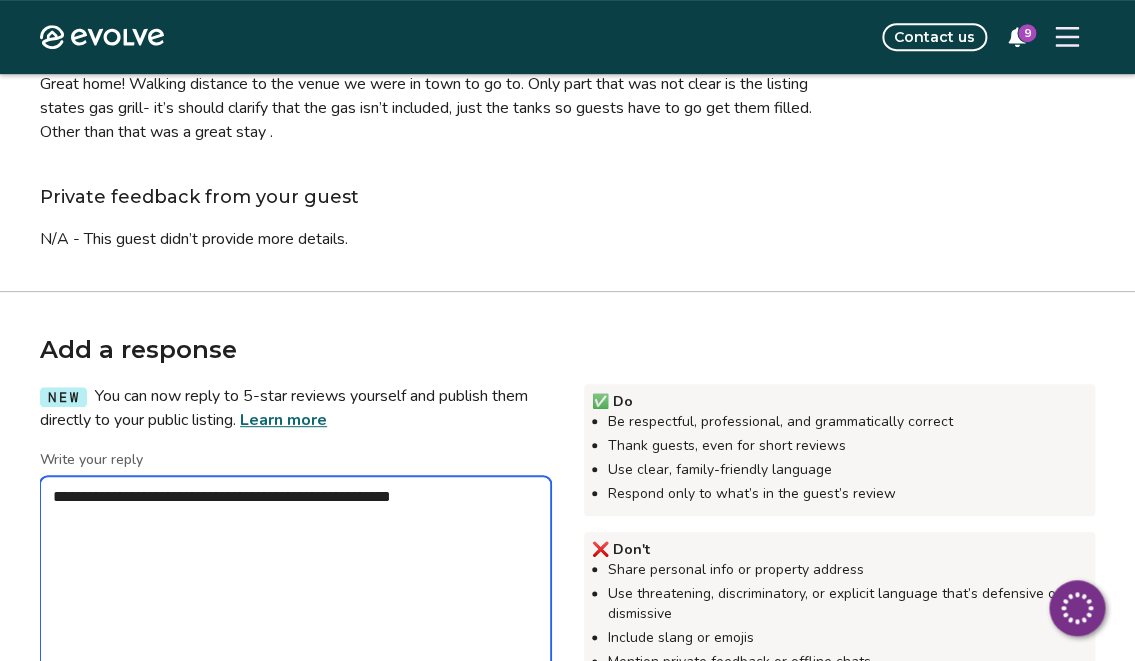 type on "*" 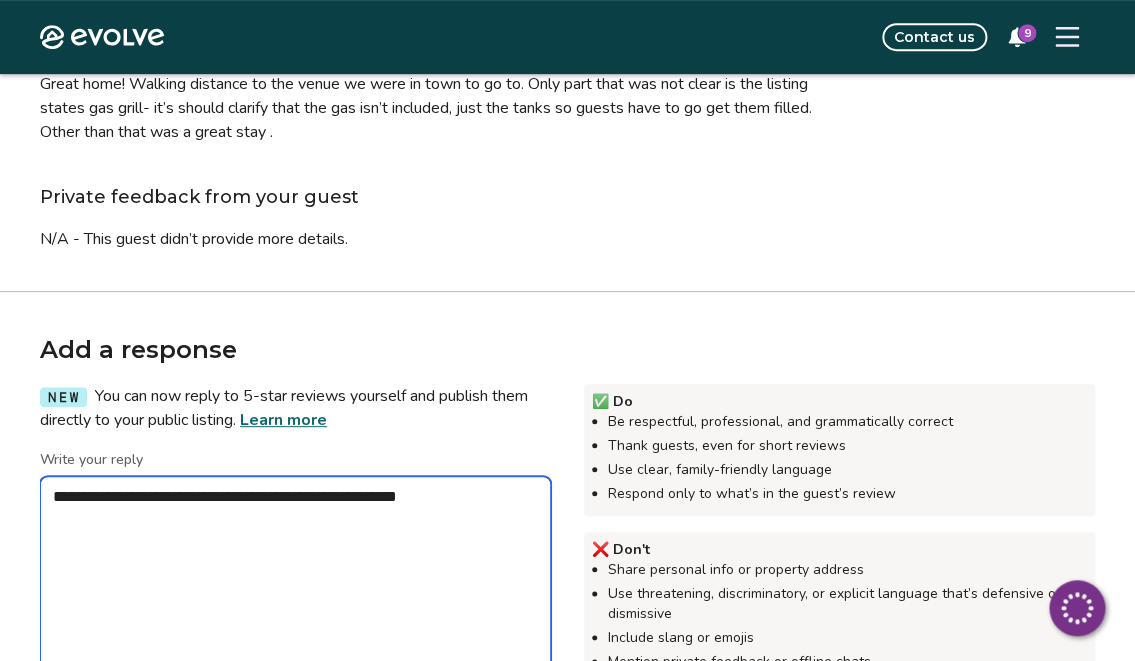 type on "*" 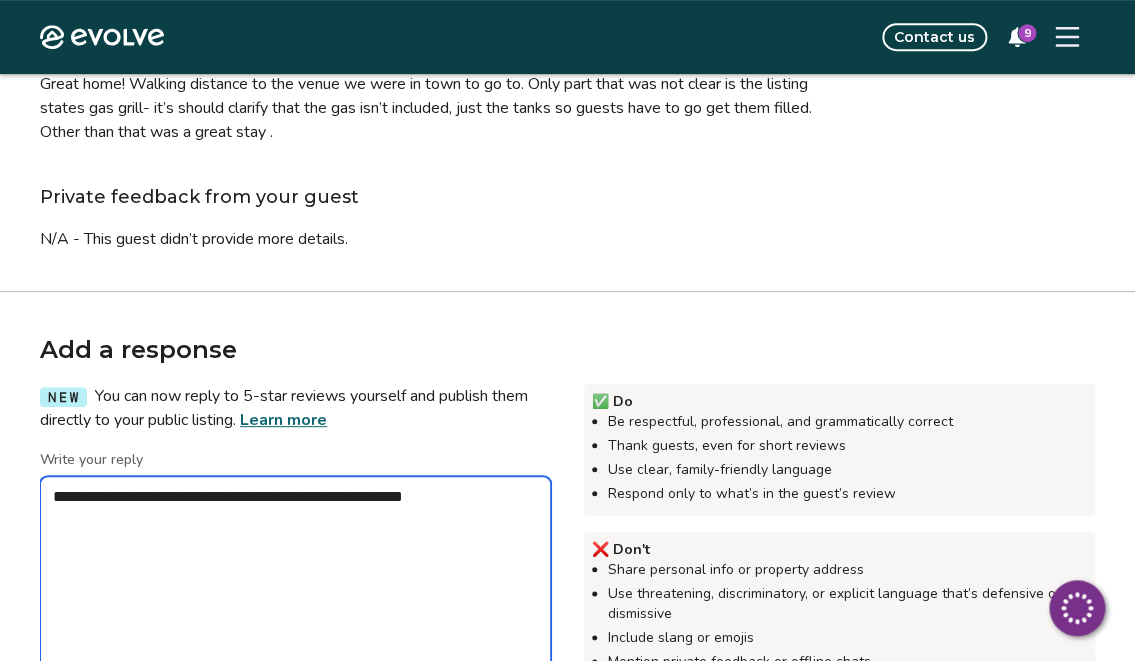 type on "*" 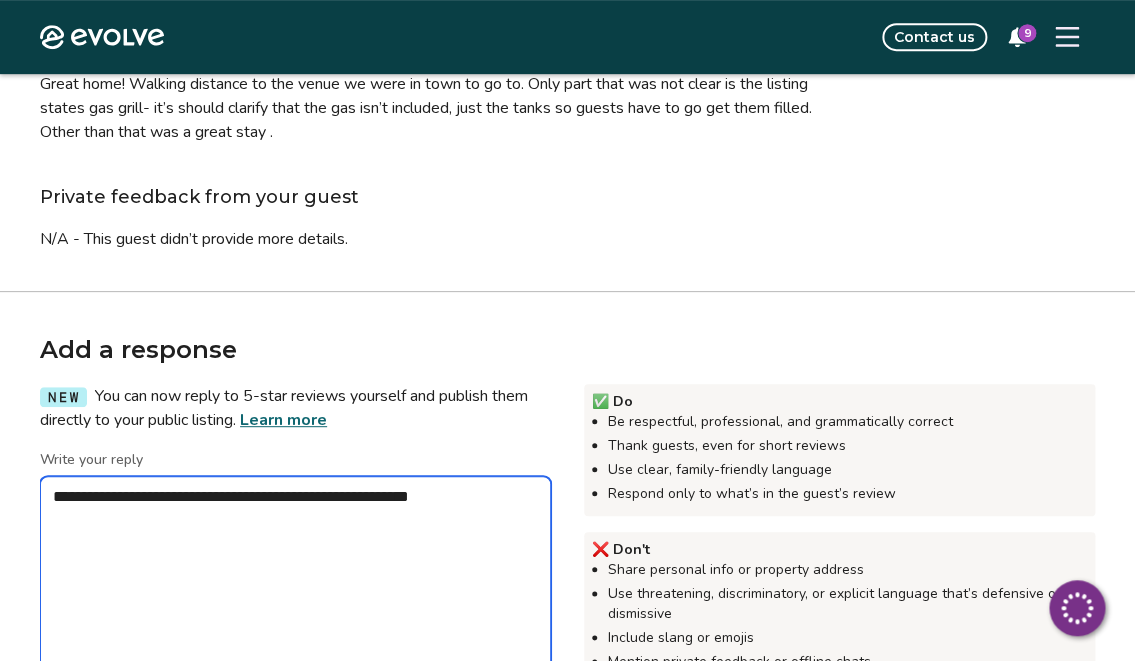 type on "*" 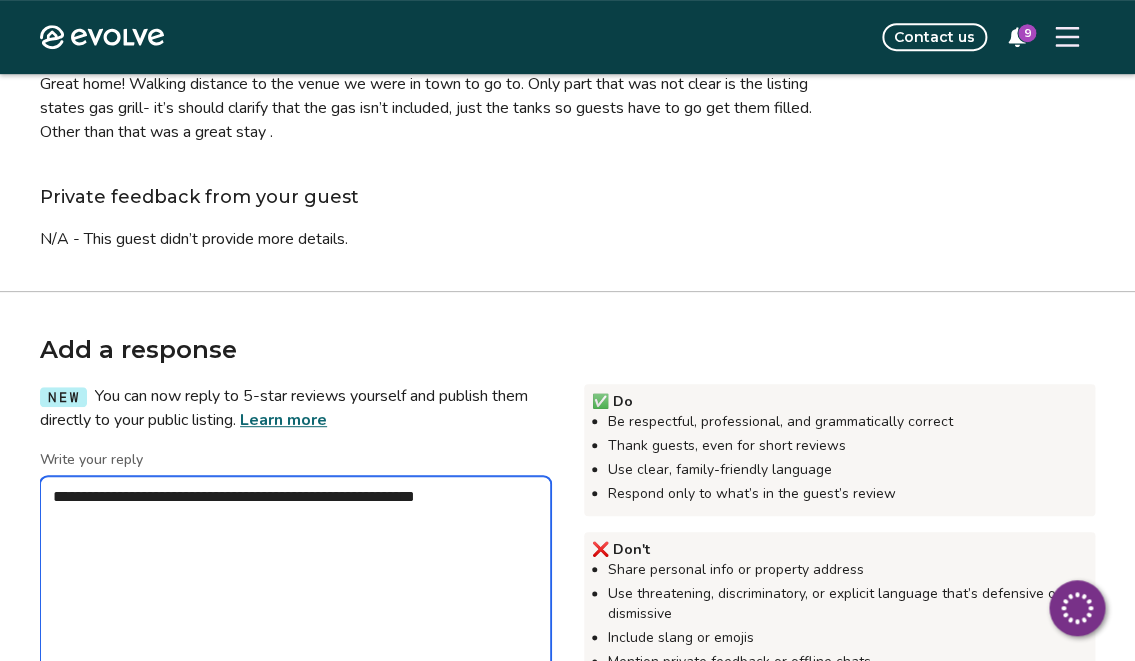 type on "*" 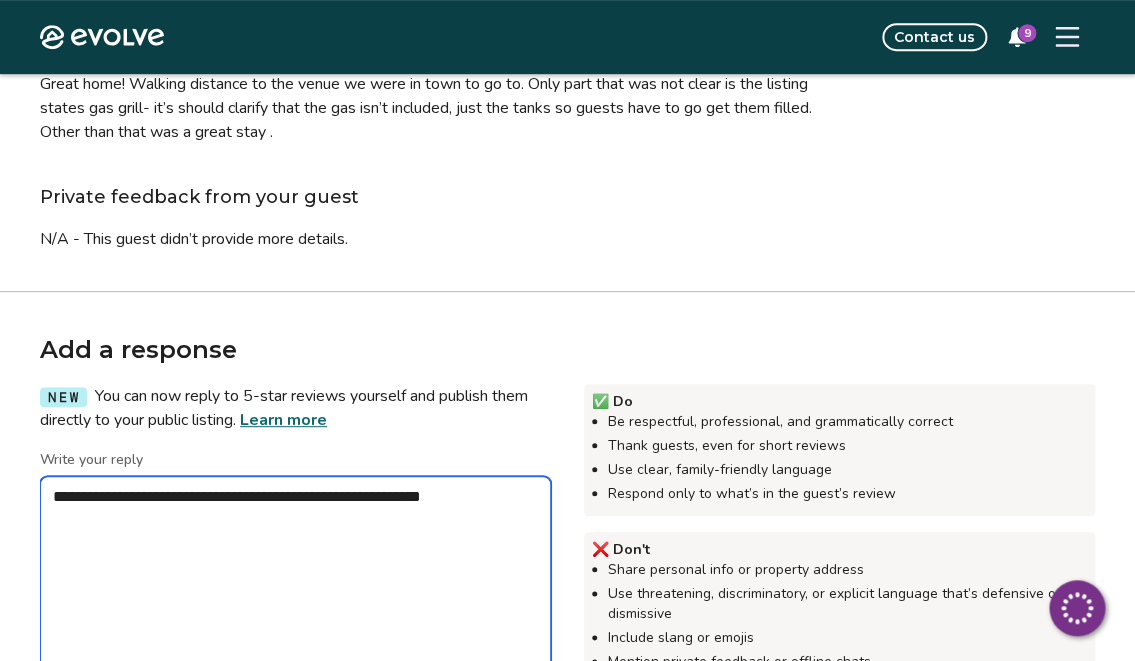 type on "*" 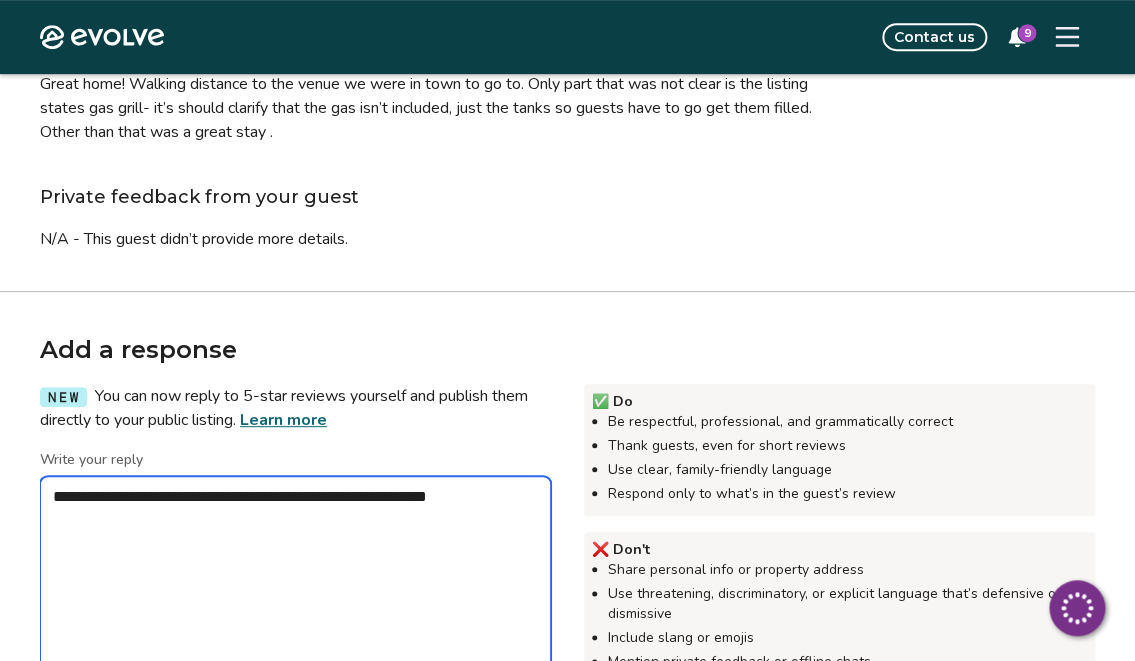 type on "*" 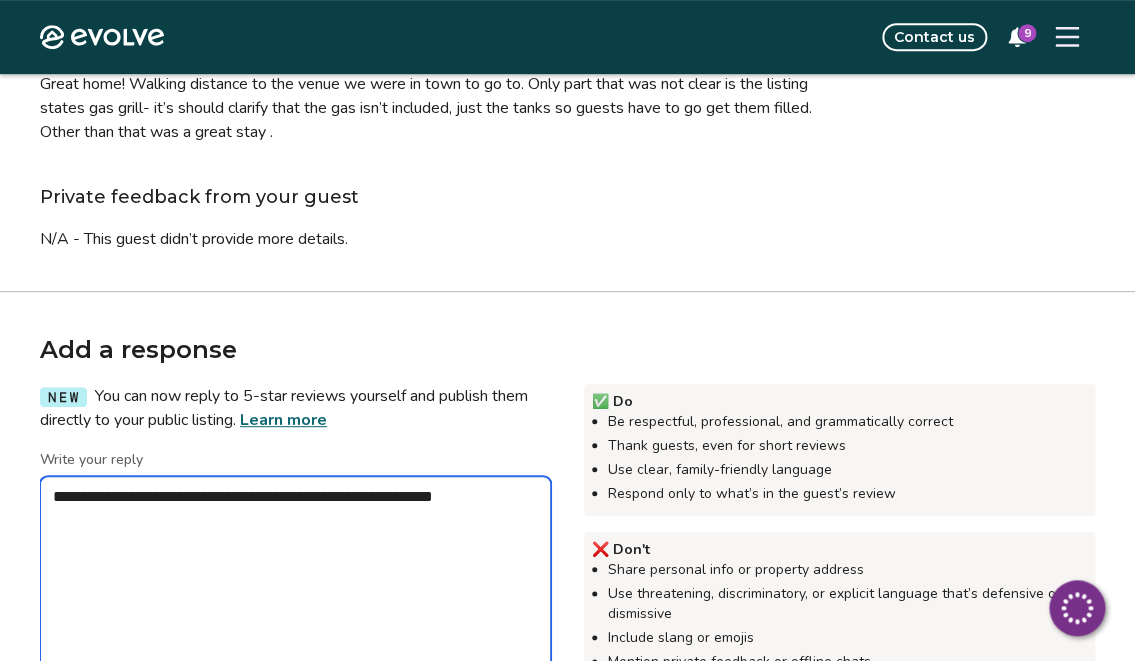 type on "*" 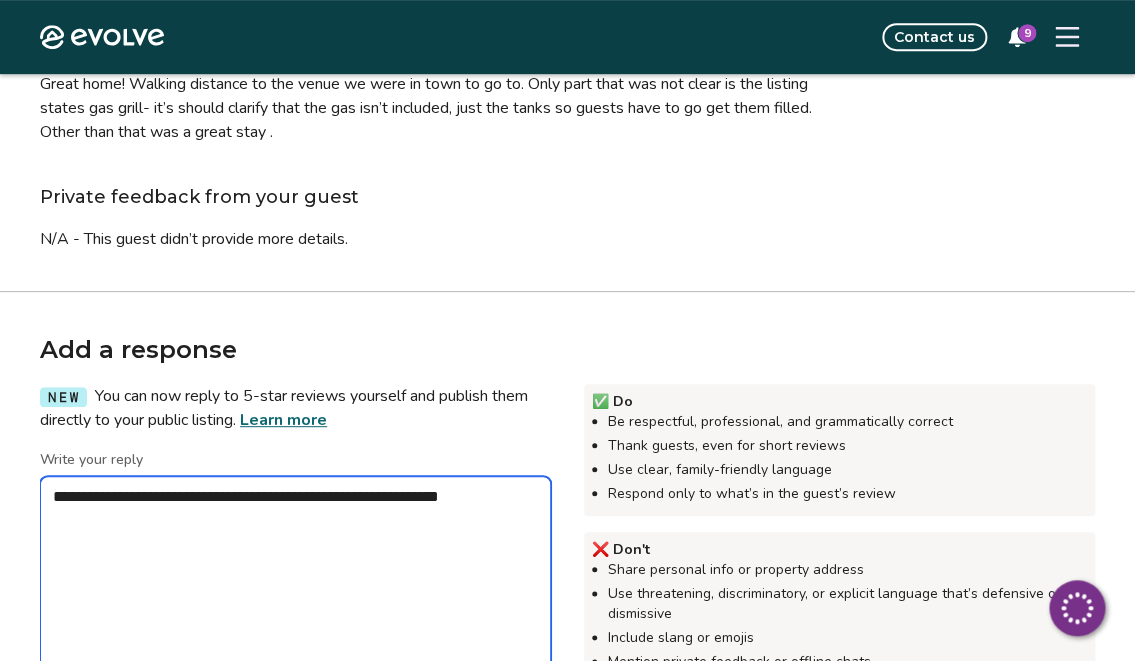 type on "*" 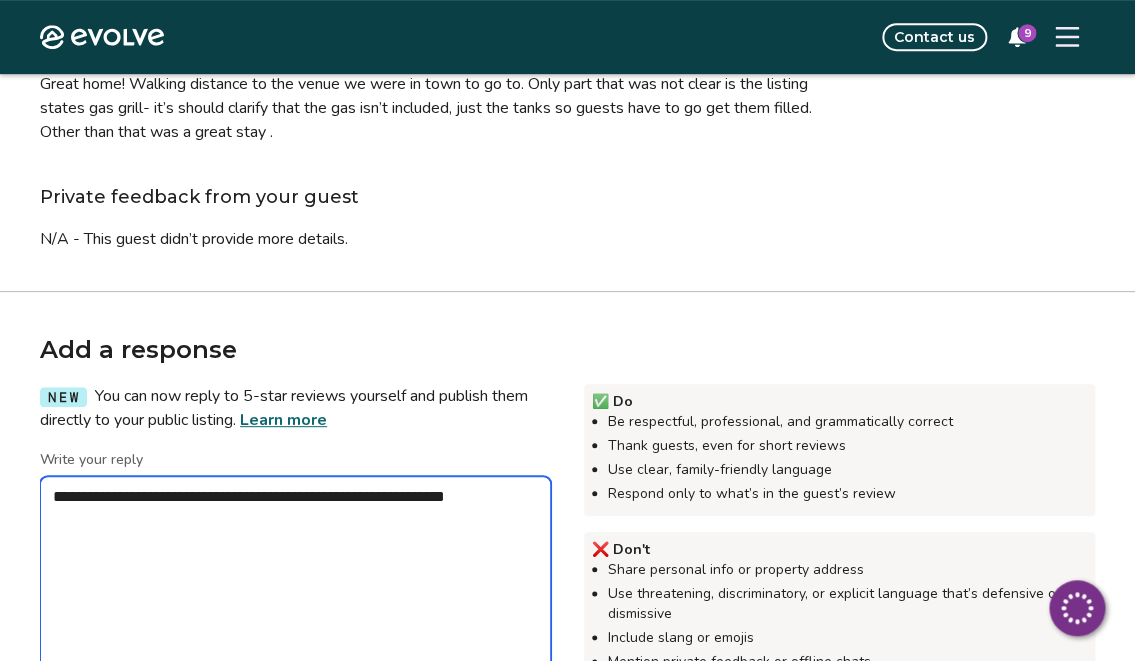type on "*" 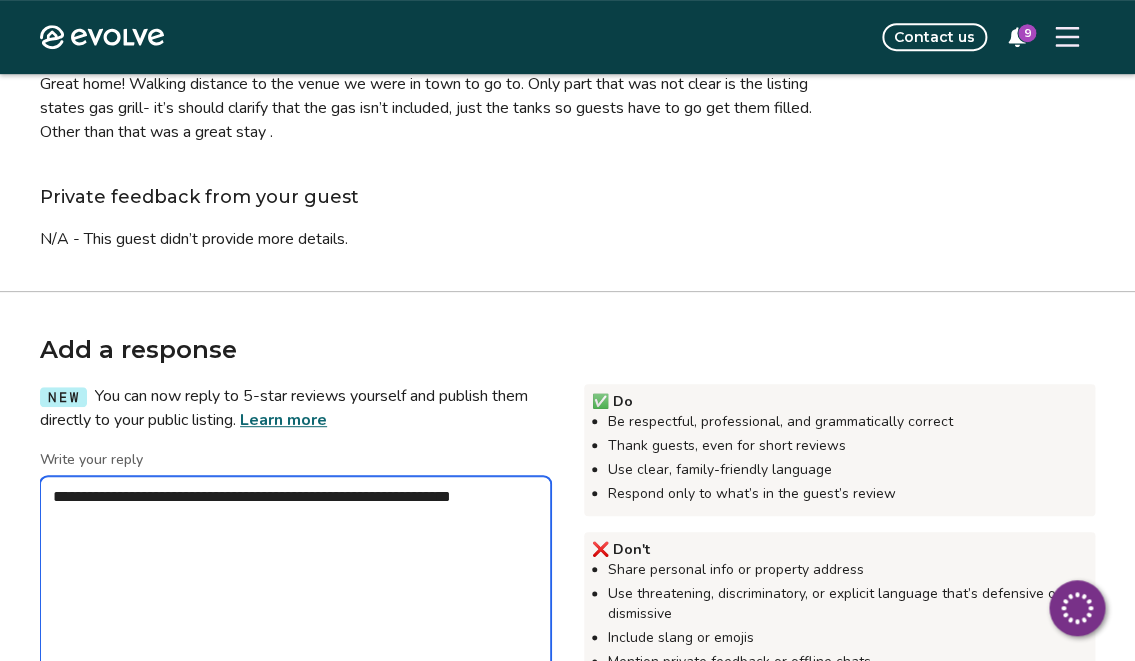 type on "*" 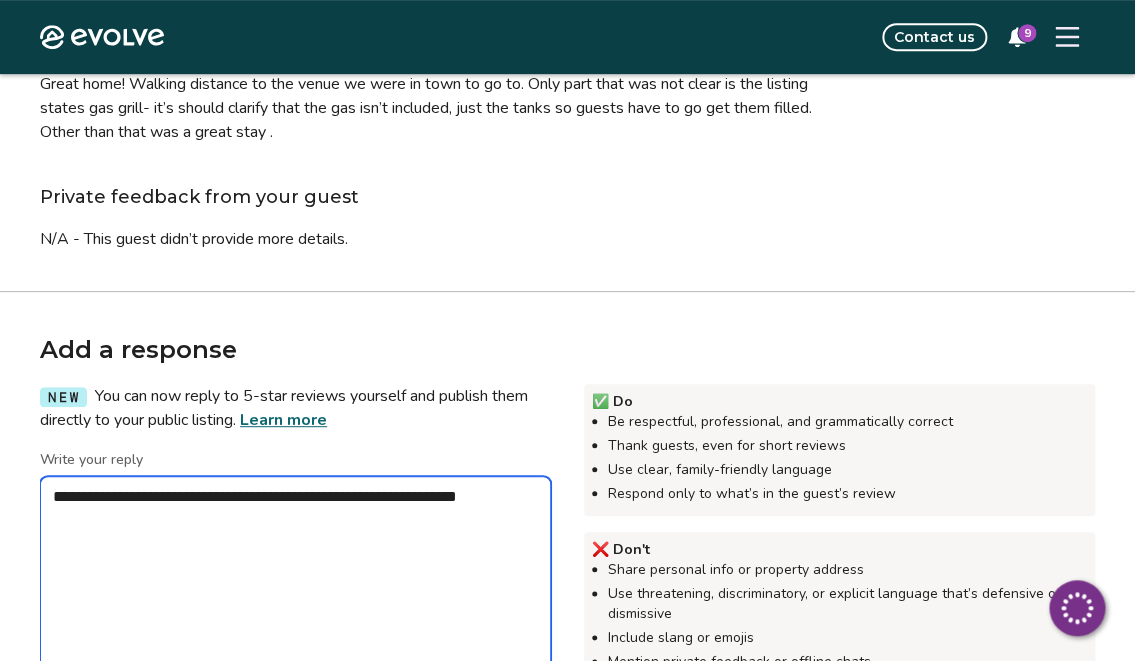 type on "*" 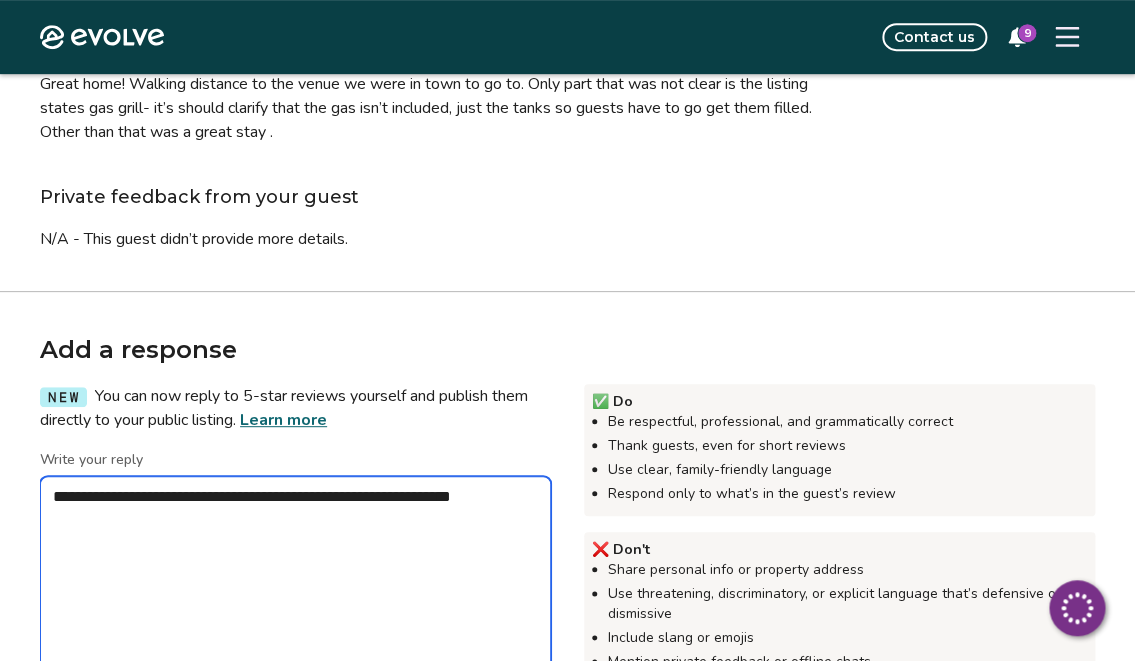 type on "*" 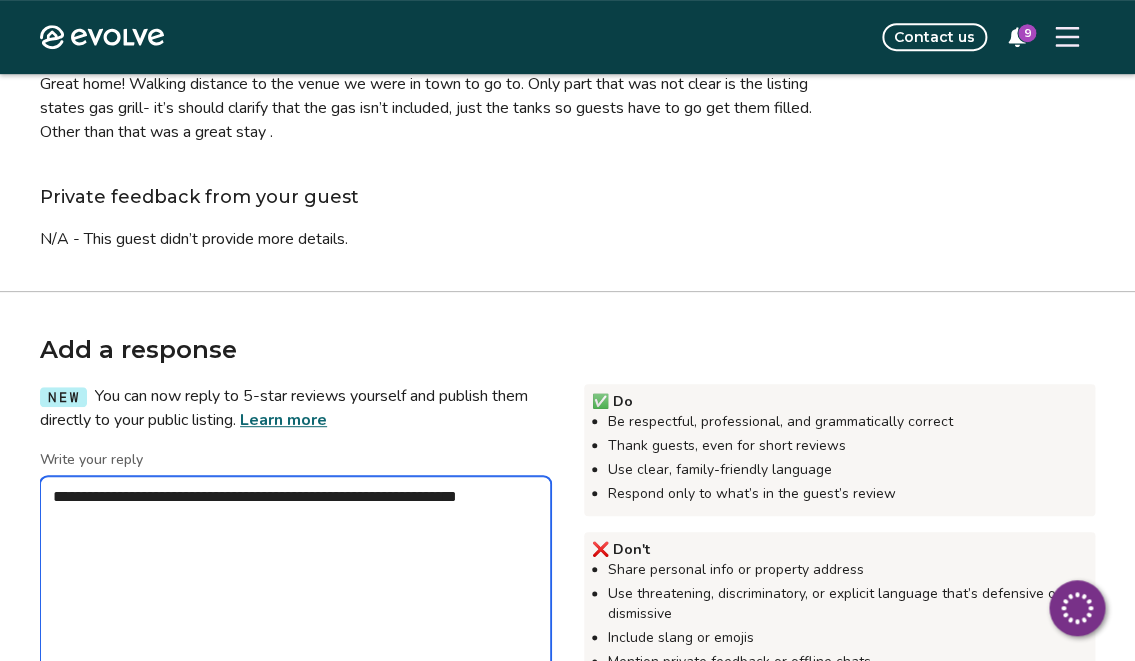 type on "*" 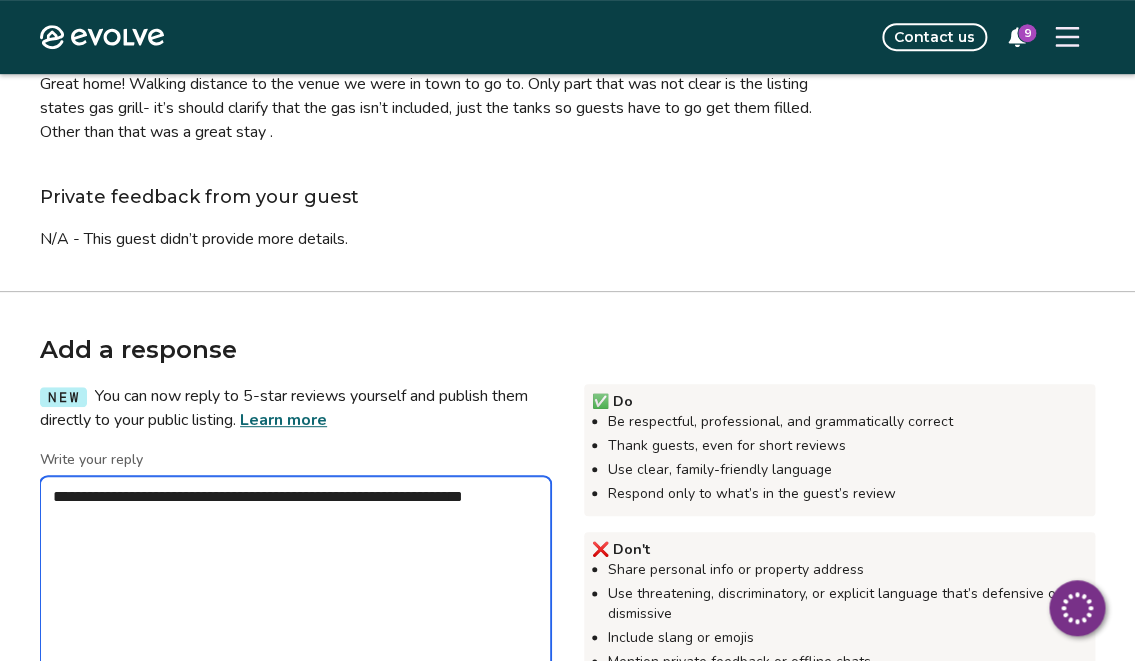 type on "*" 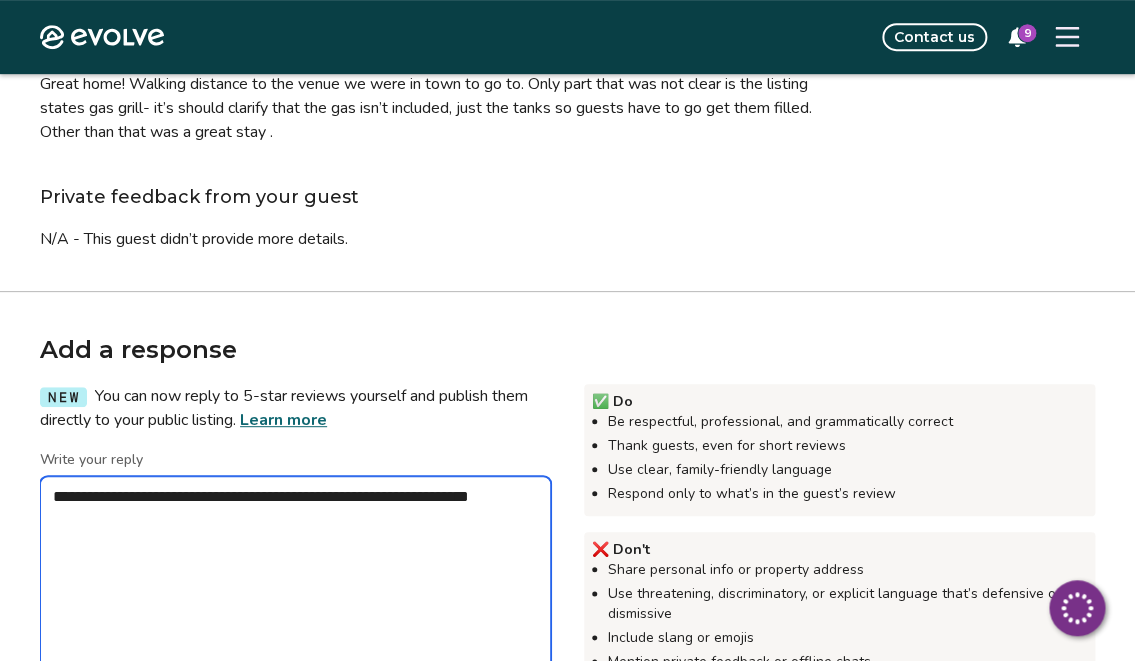 type on "**********" 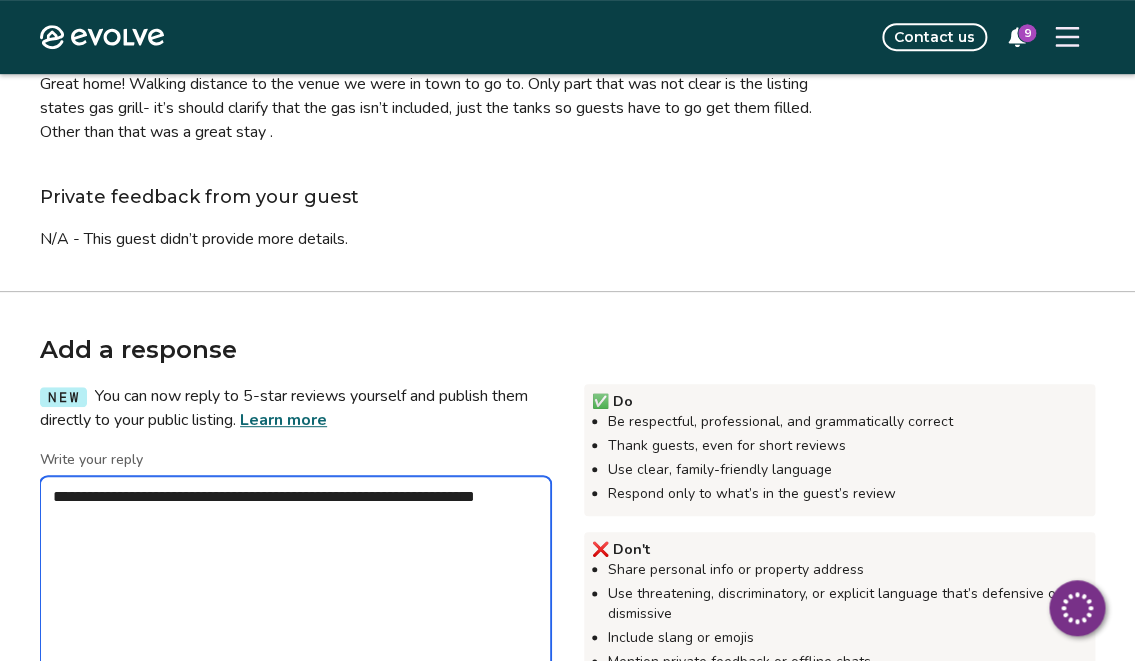 type on "*" 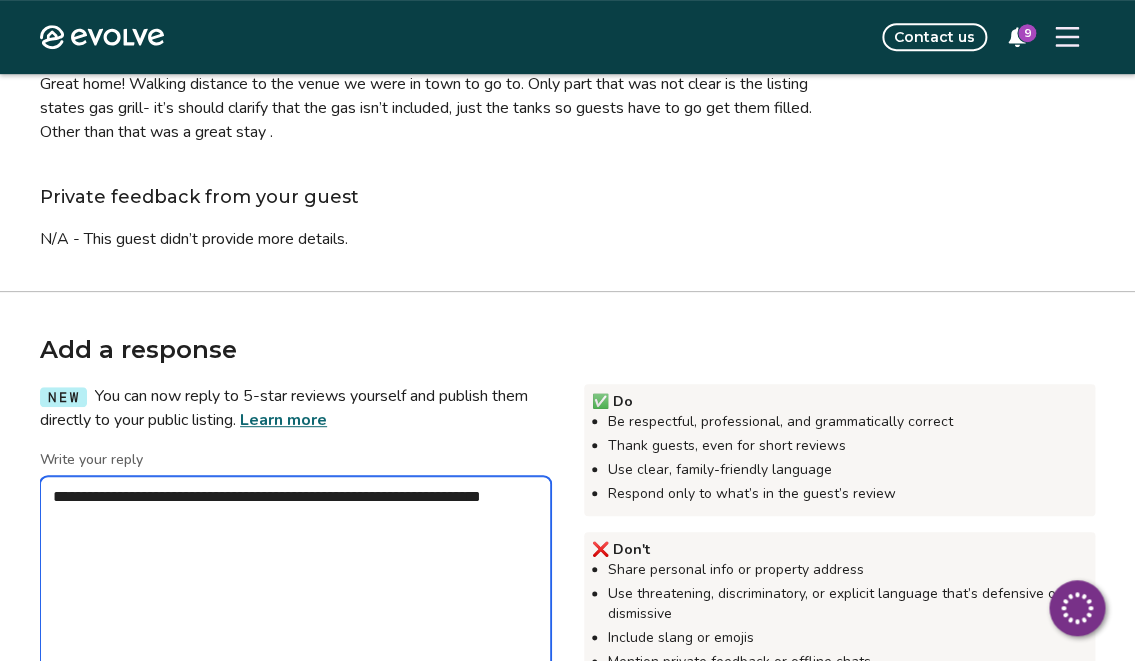 type on "*" 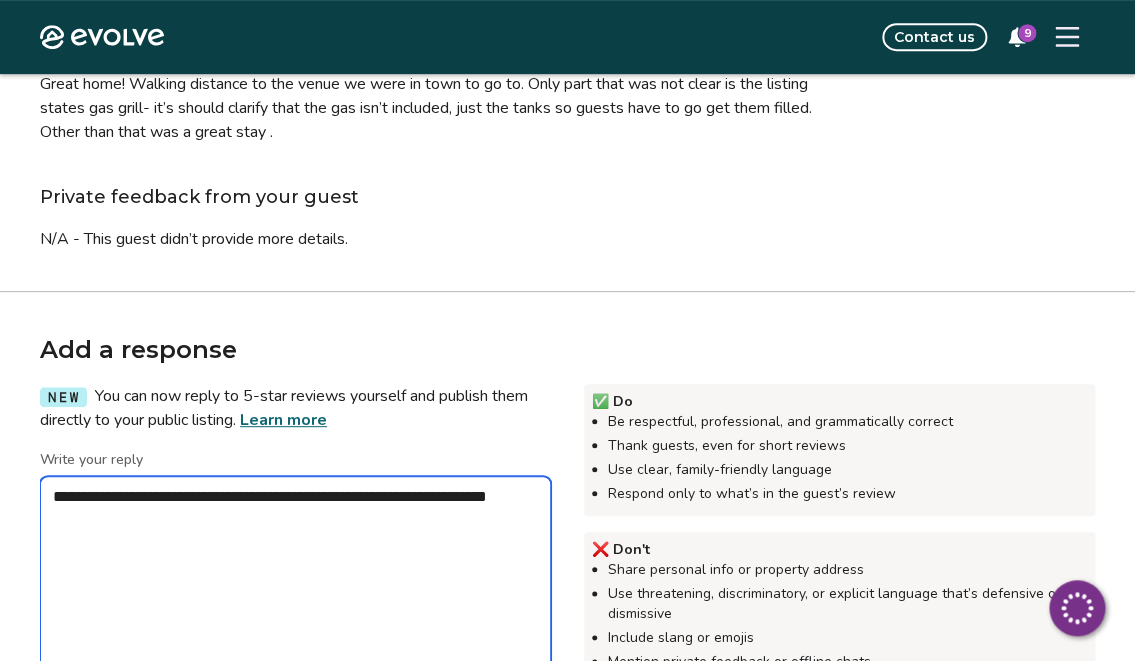 type on "**********" 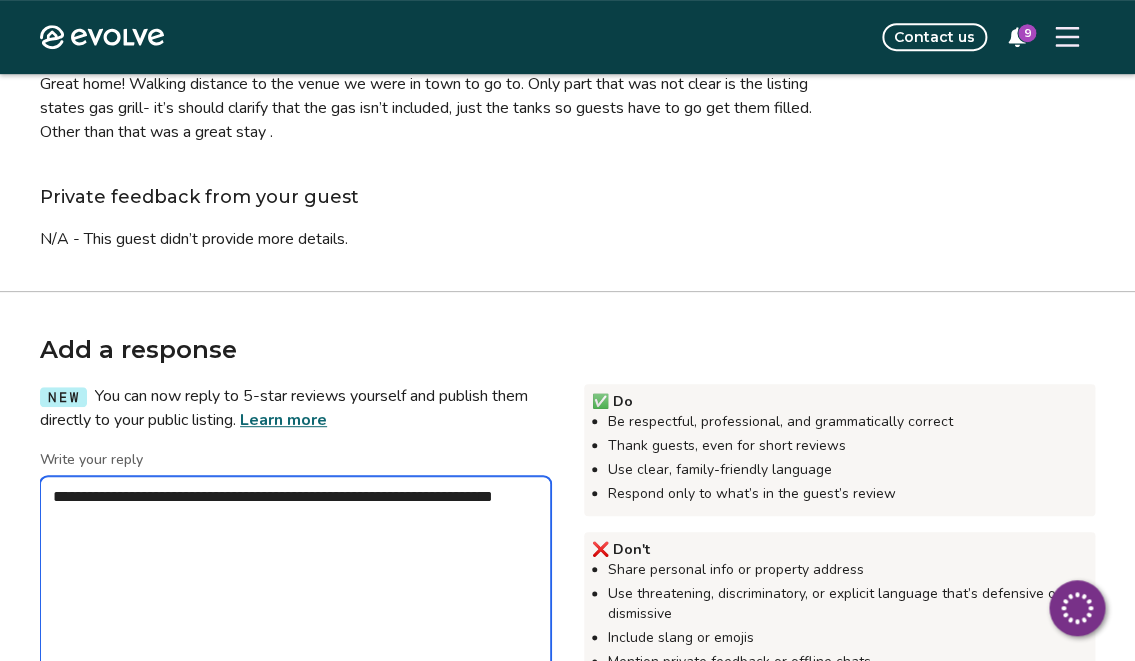 type on "*" 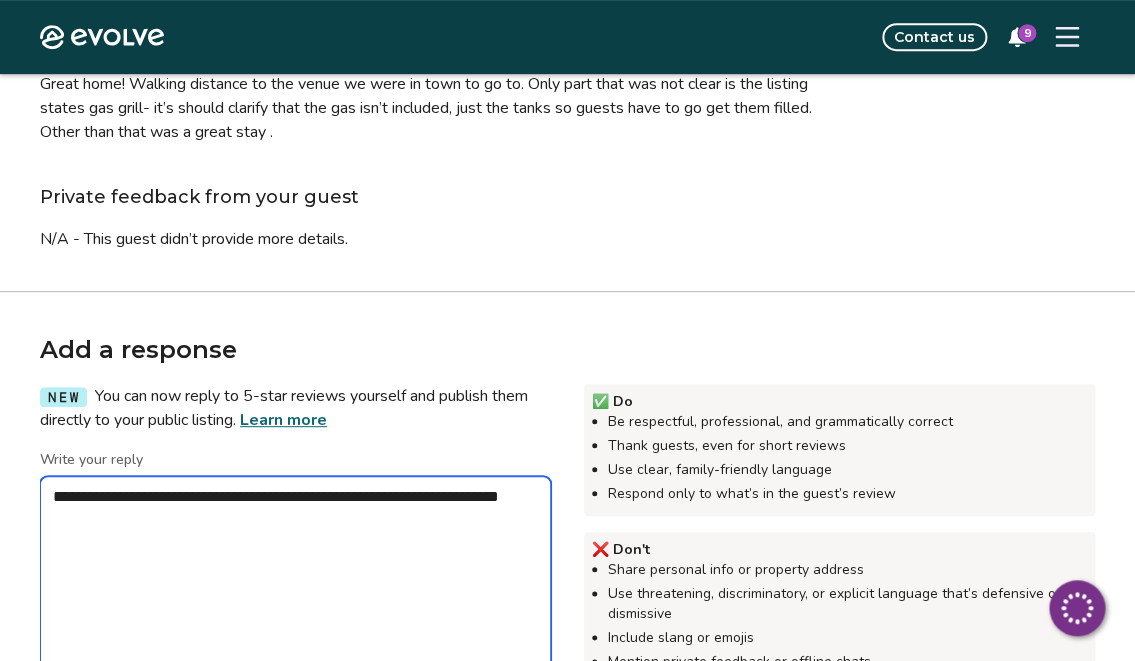 type on "*" 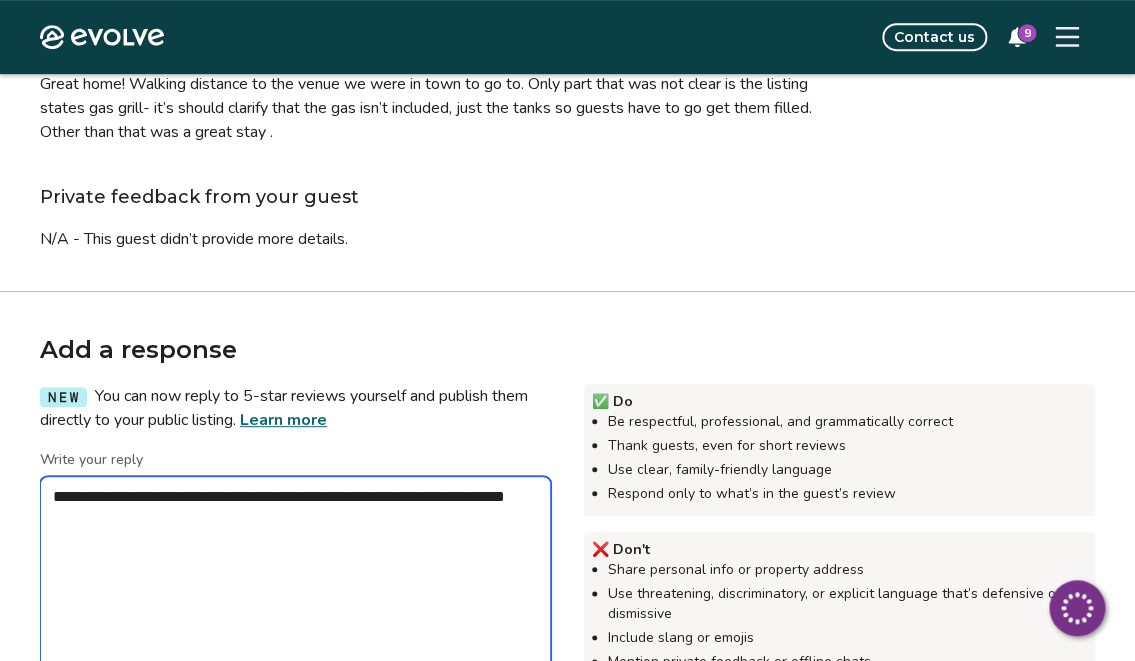type on "*" 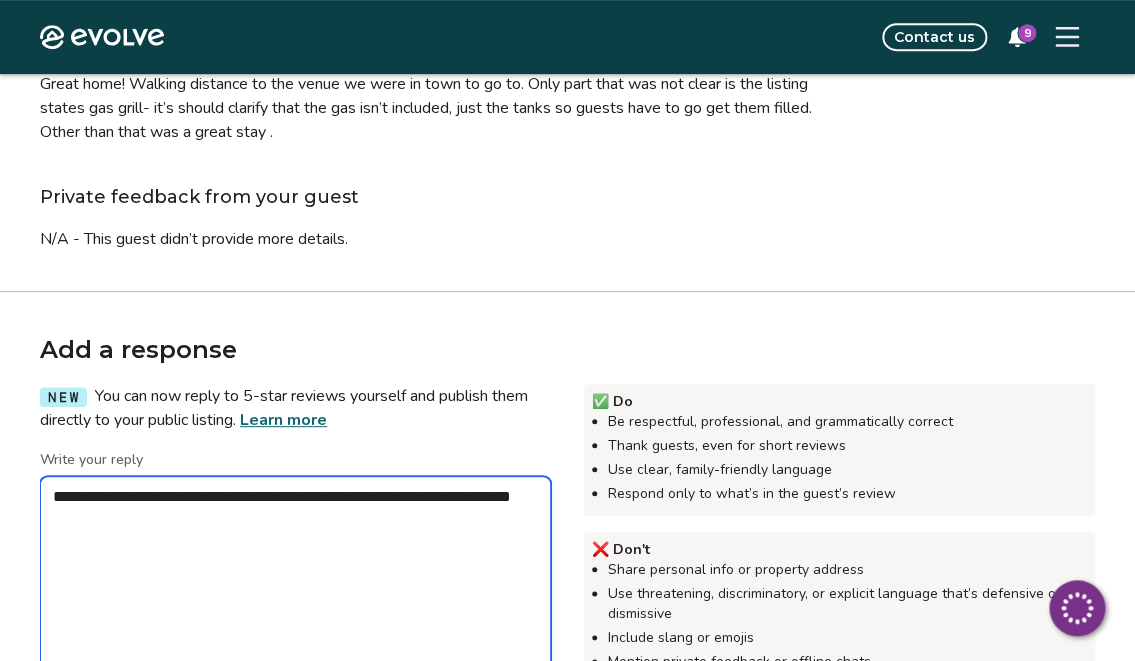 type on "*" 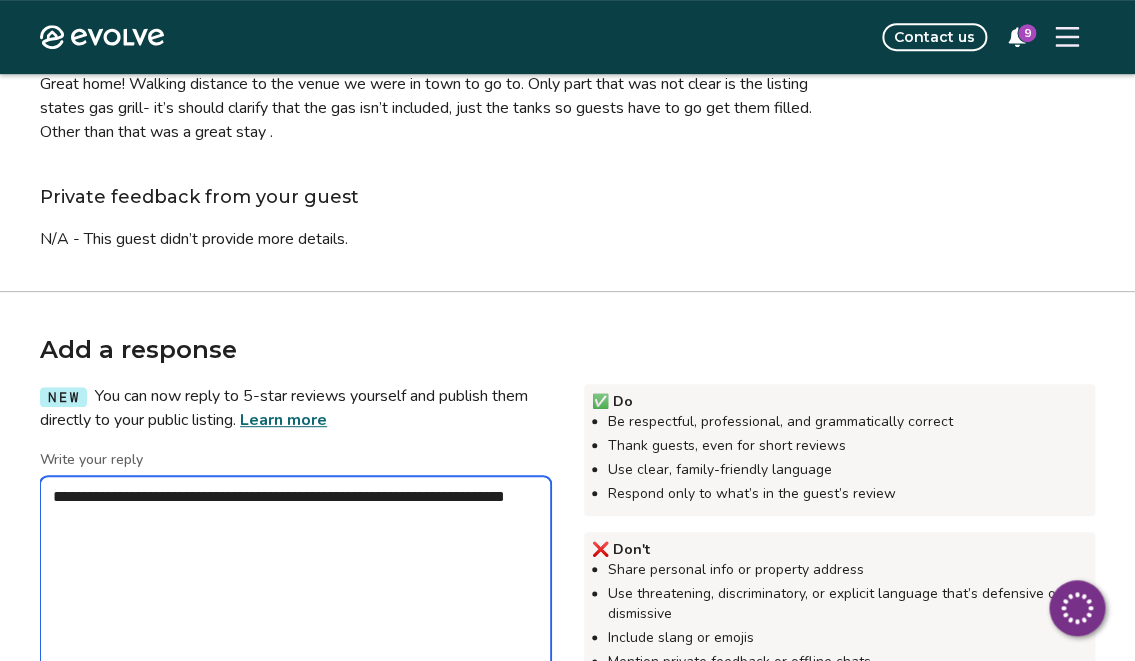 type on "*" 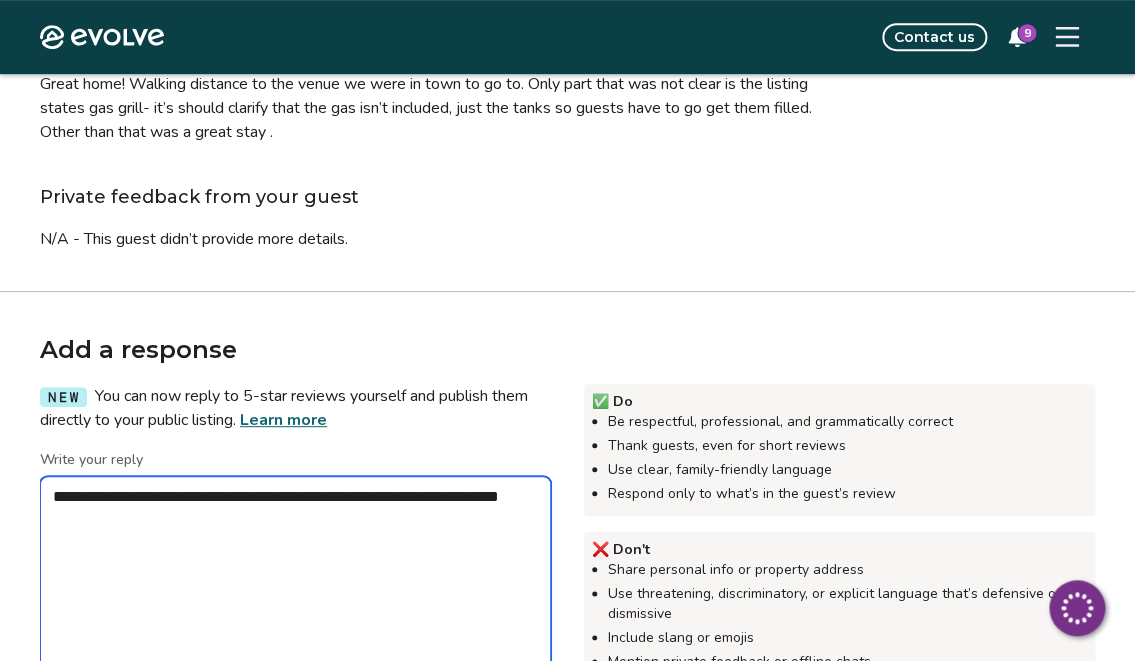 type on "*" 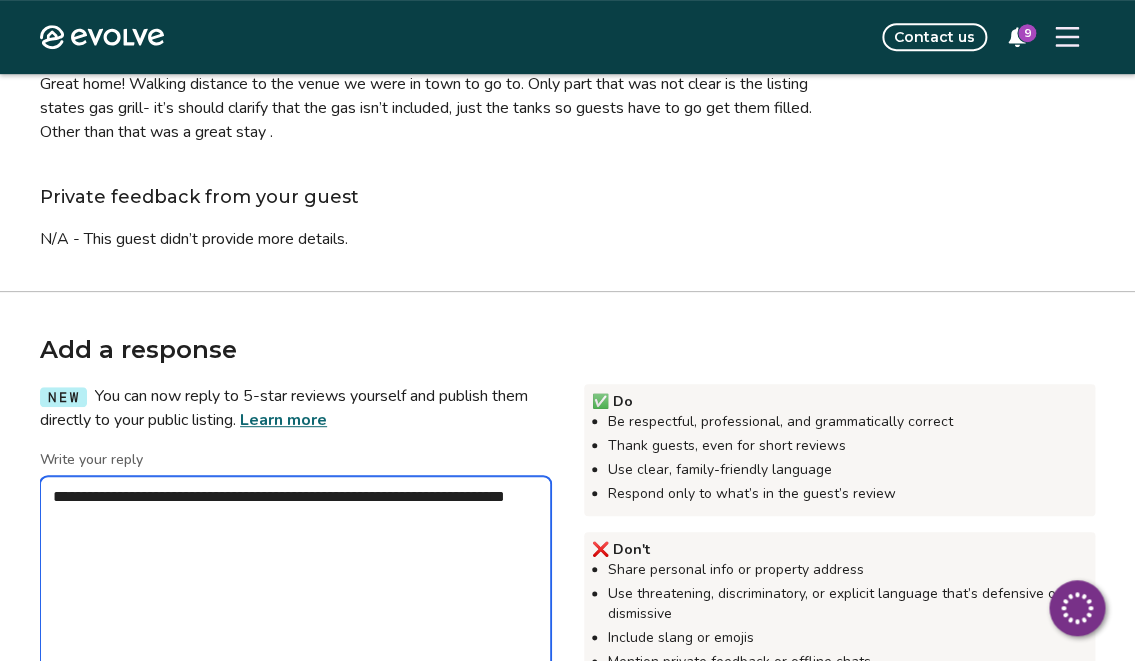type on "*" 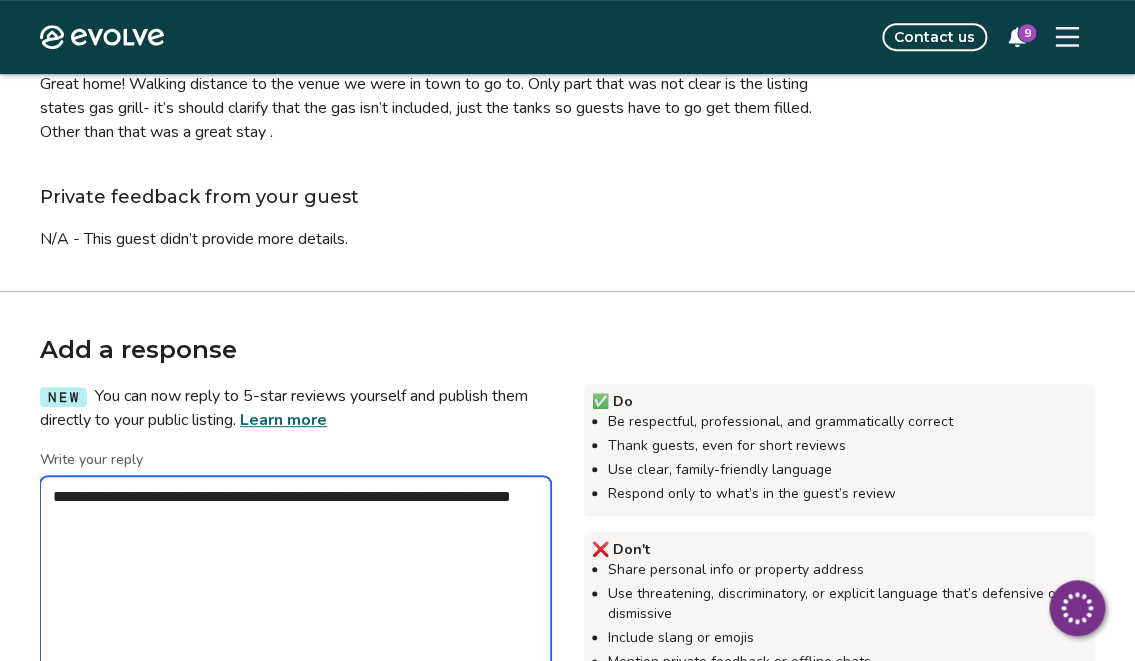 type on "*" 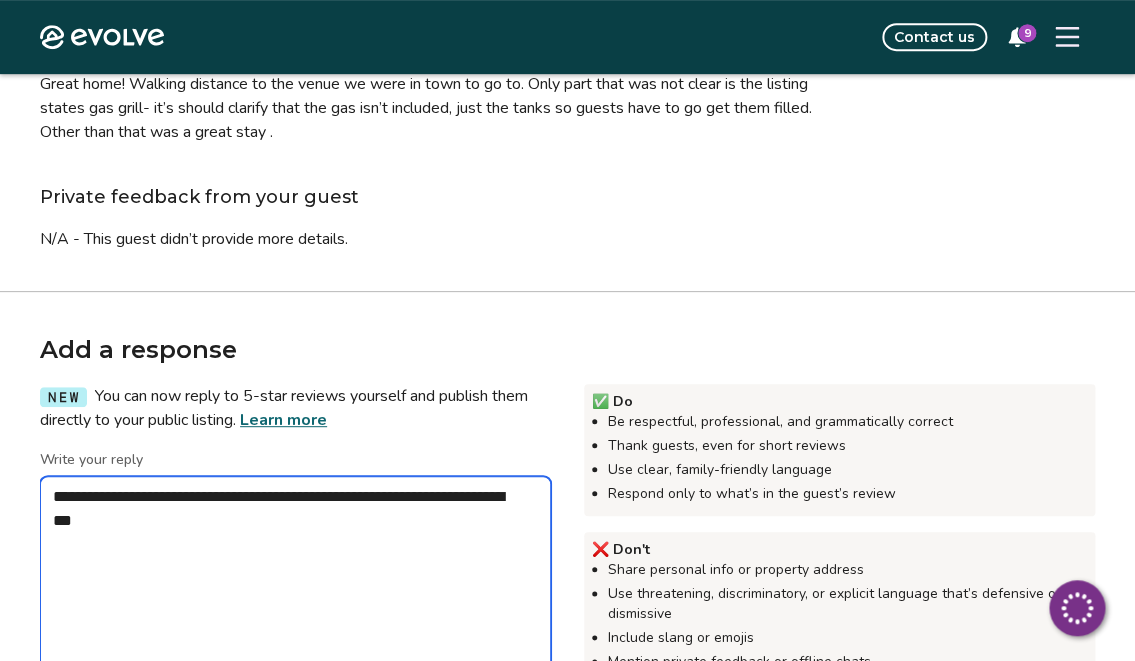 type on "*" 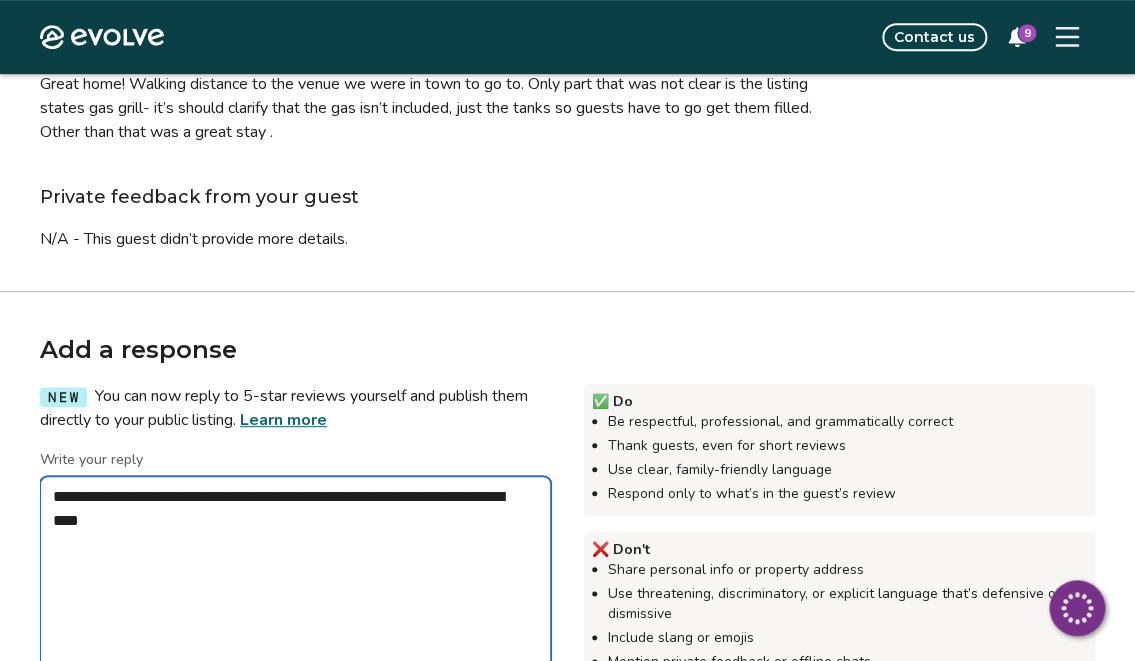type on "*" 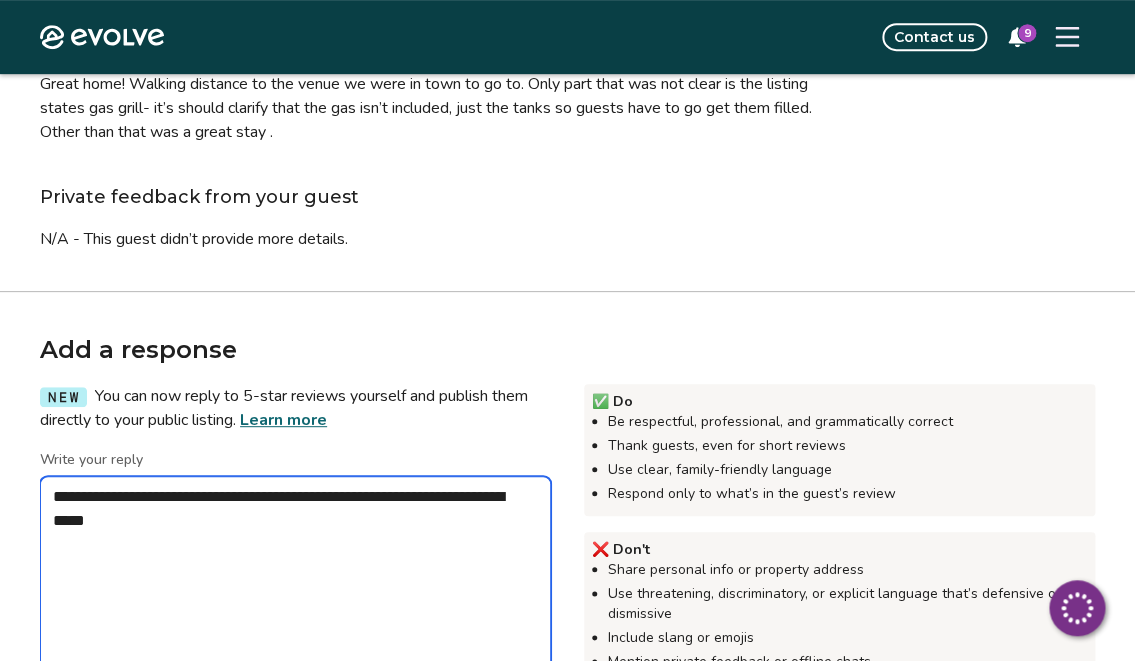 type on "*" 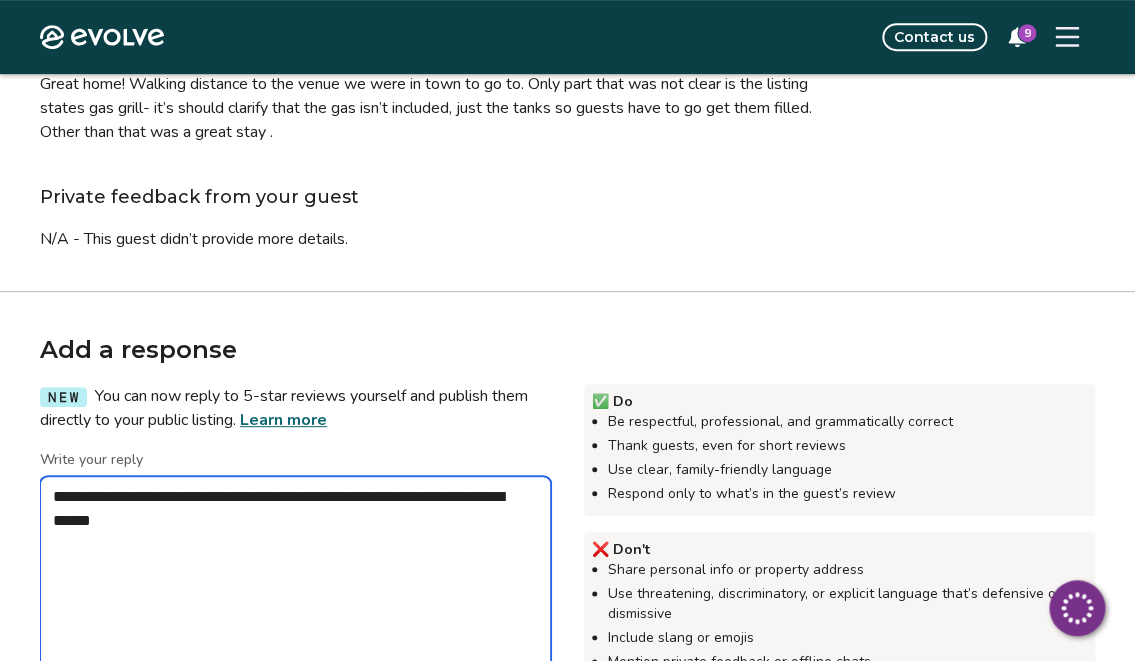 type on "*" 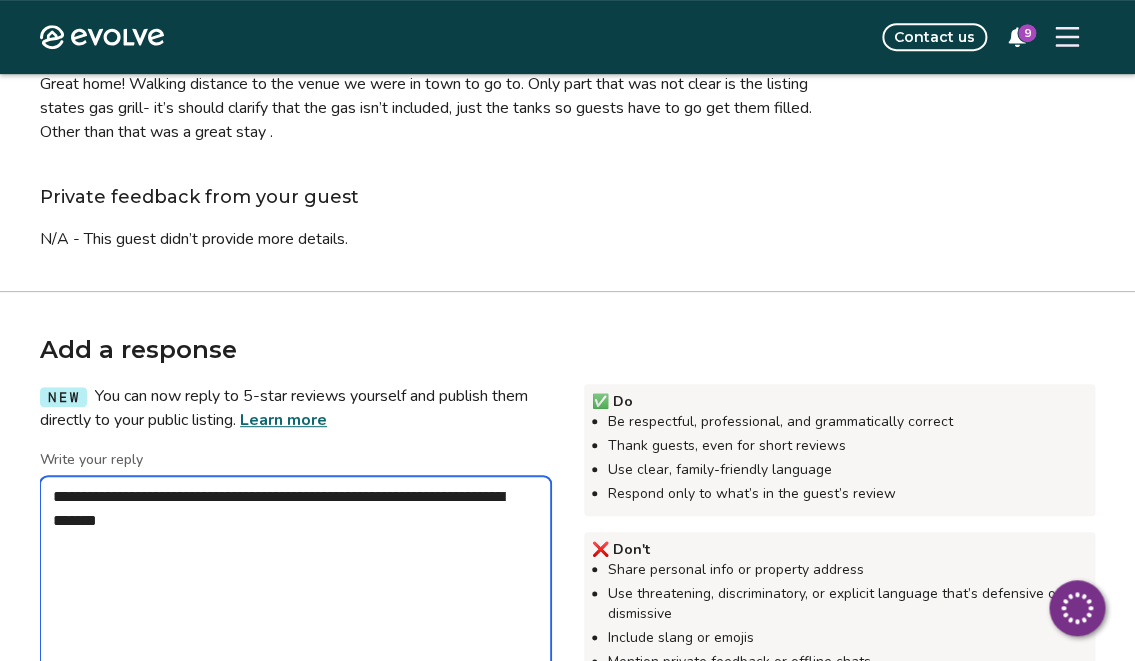 type on "*" 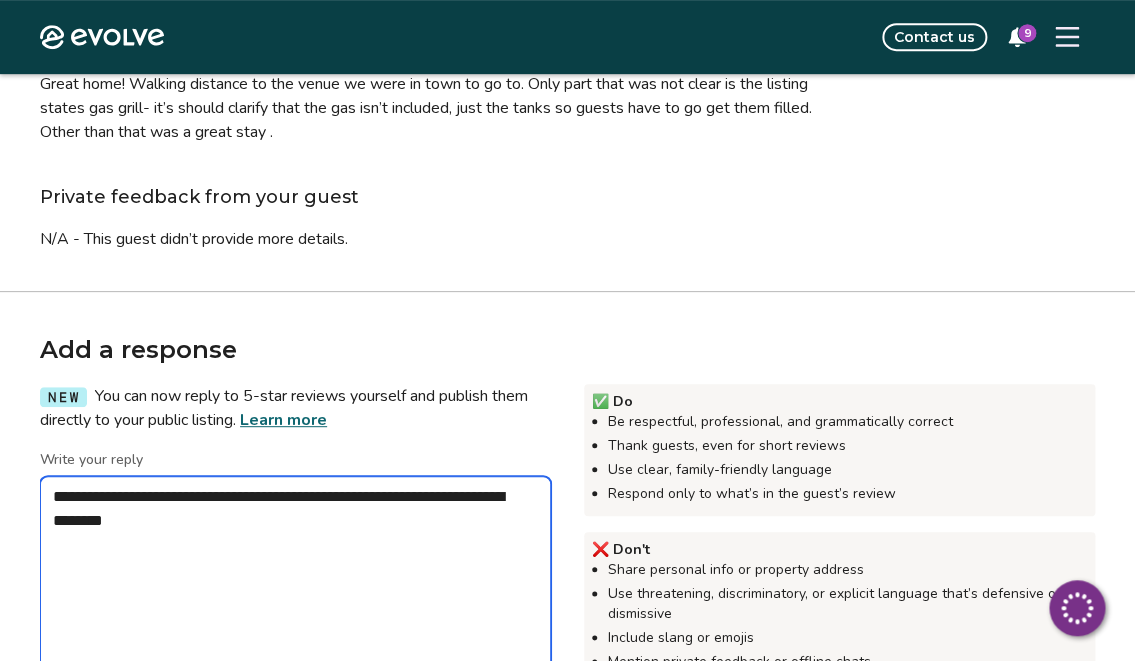 type on "*" 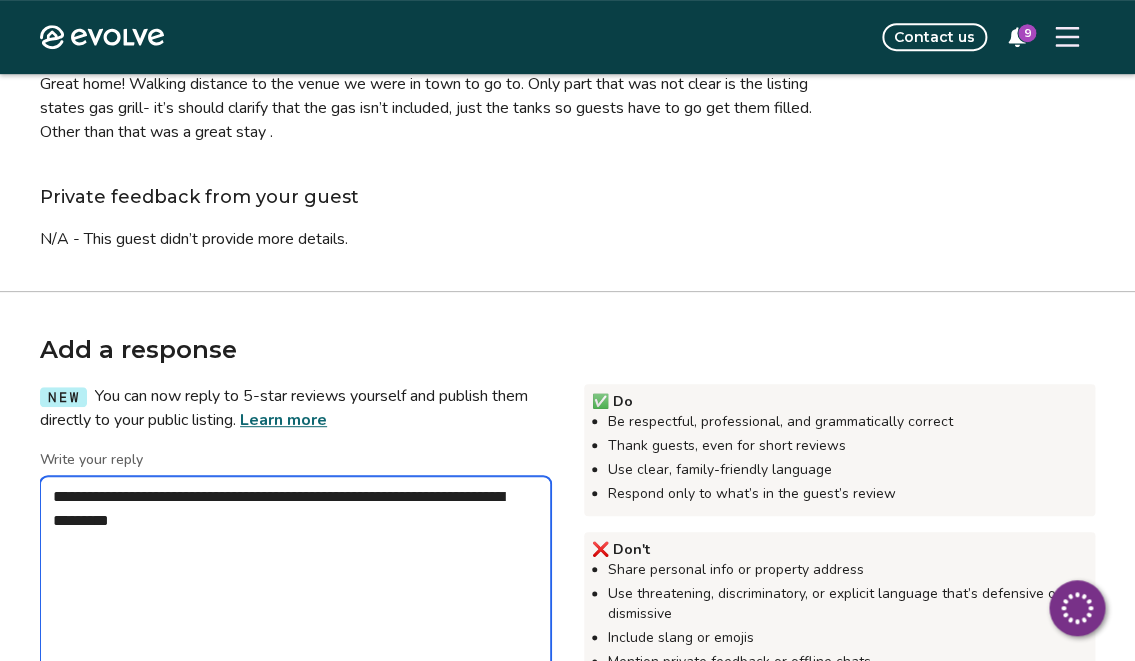 type on "*" 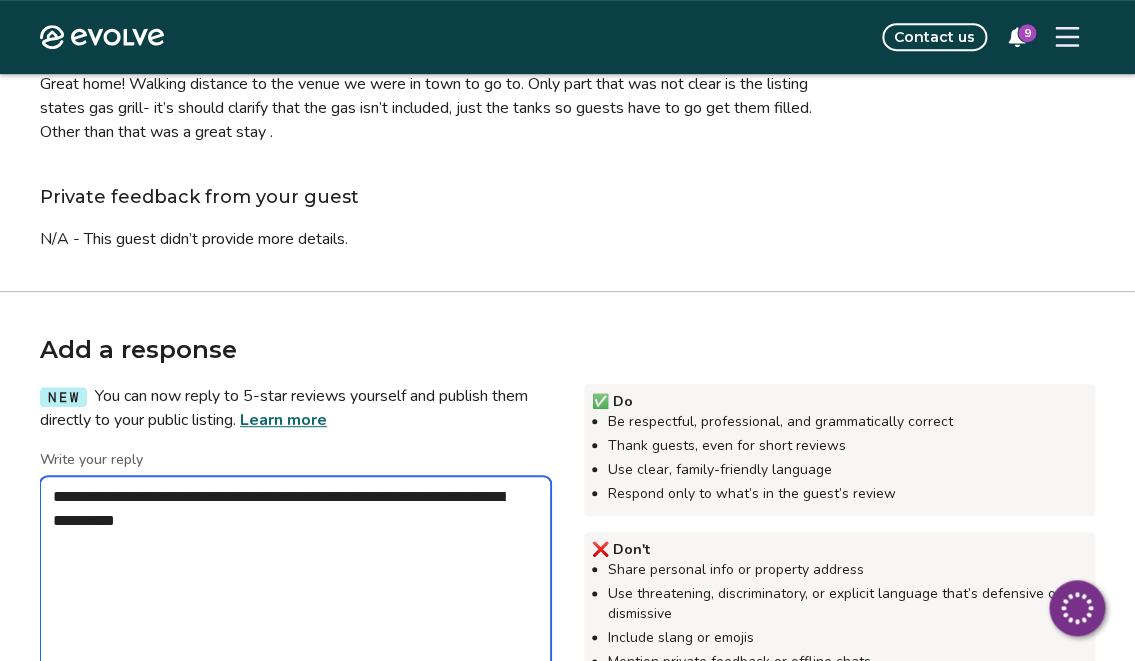 type on "*" 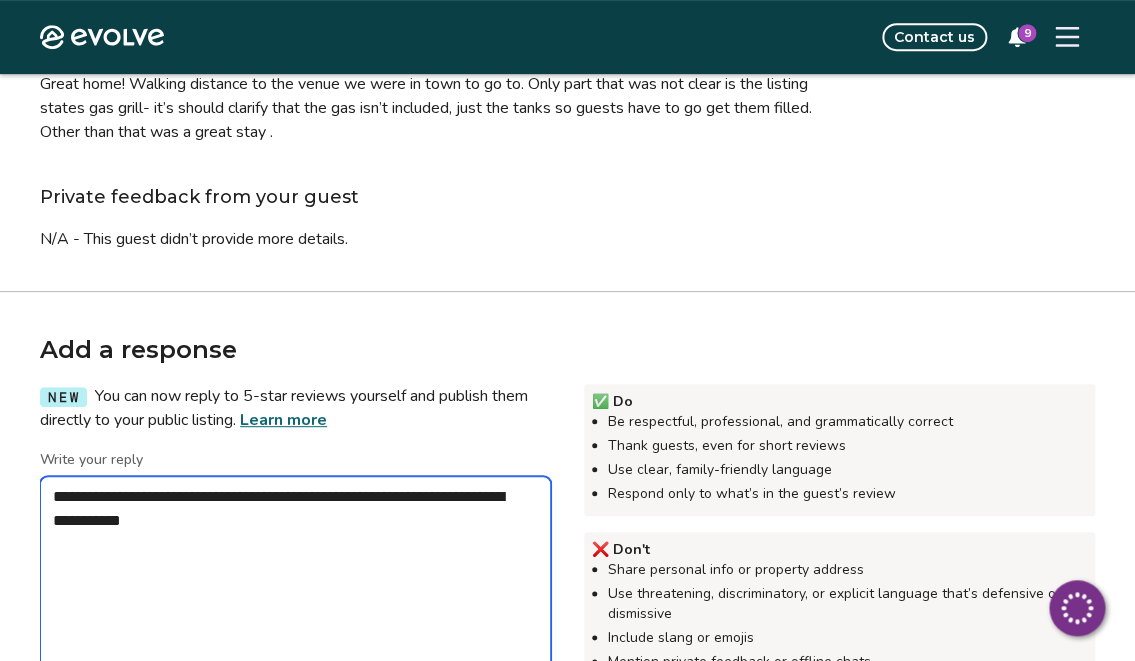 type on "*" 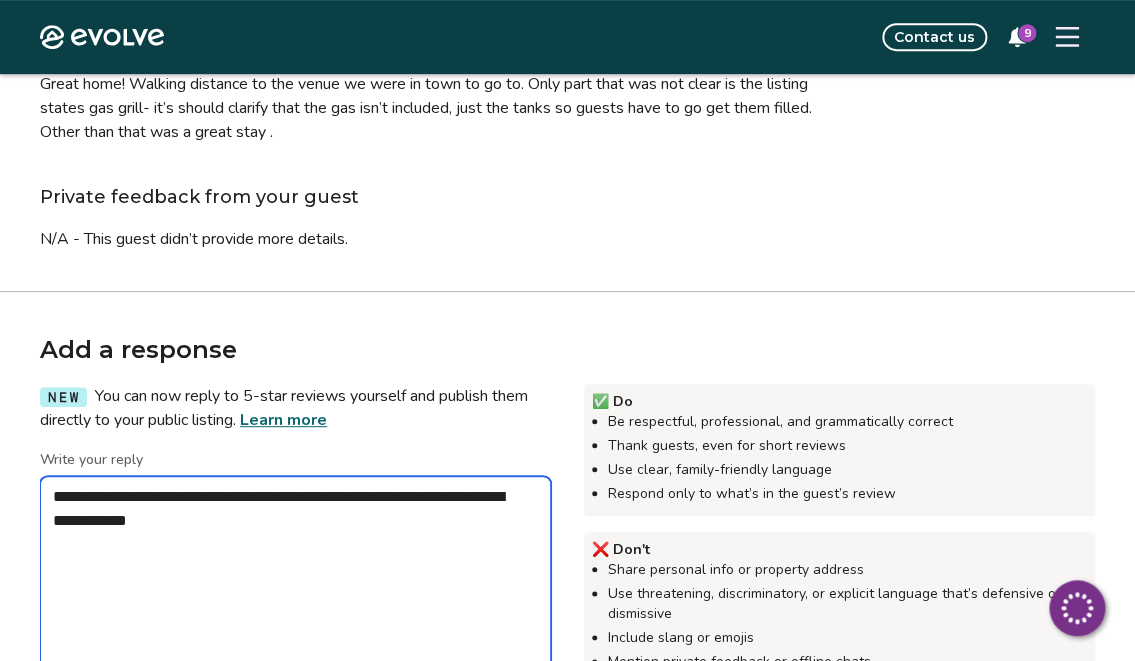 type on "*" 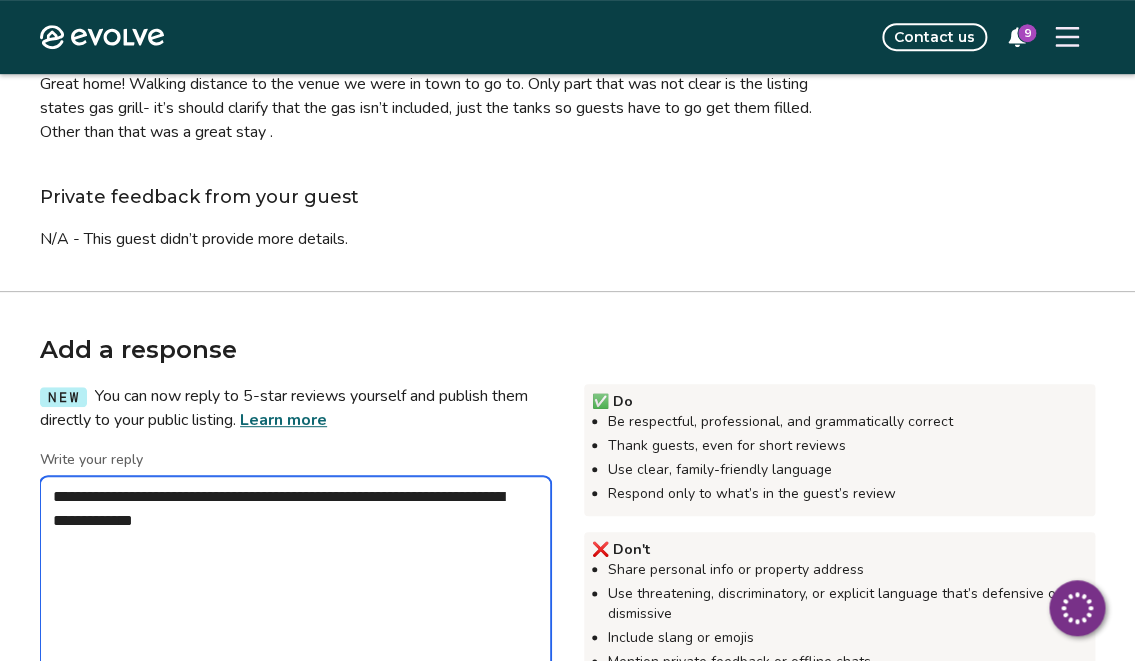 type 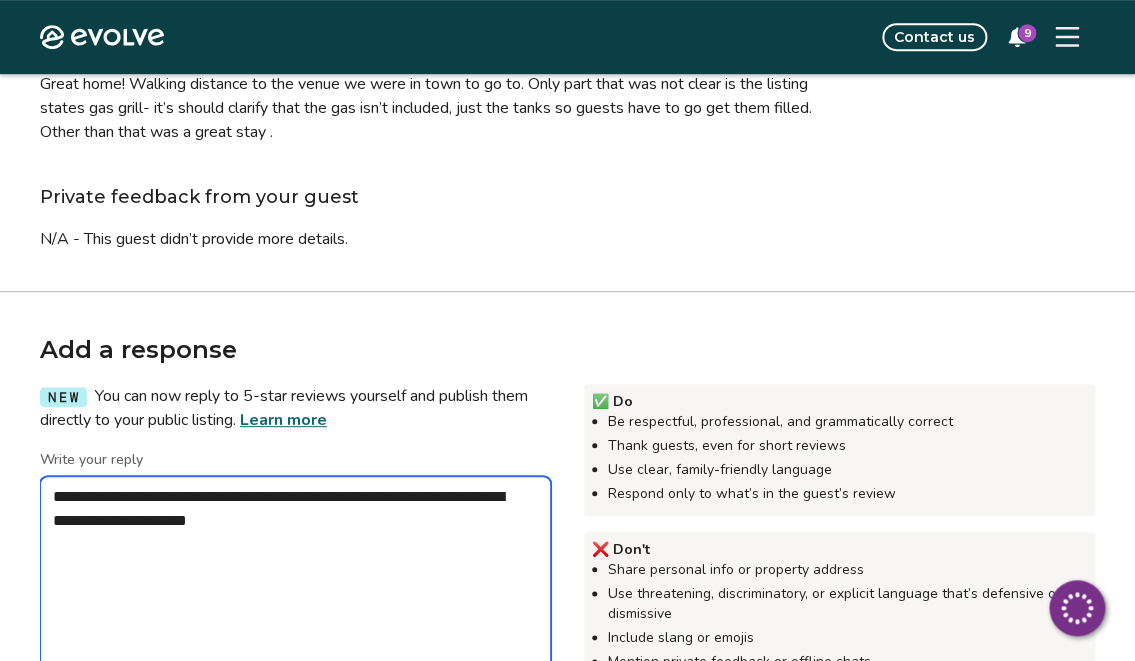 click on "**********" at bounding box center (295, 576) 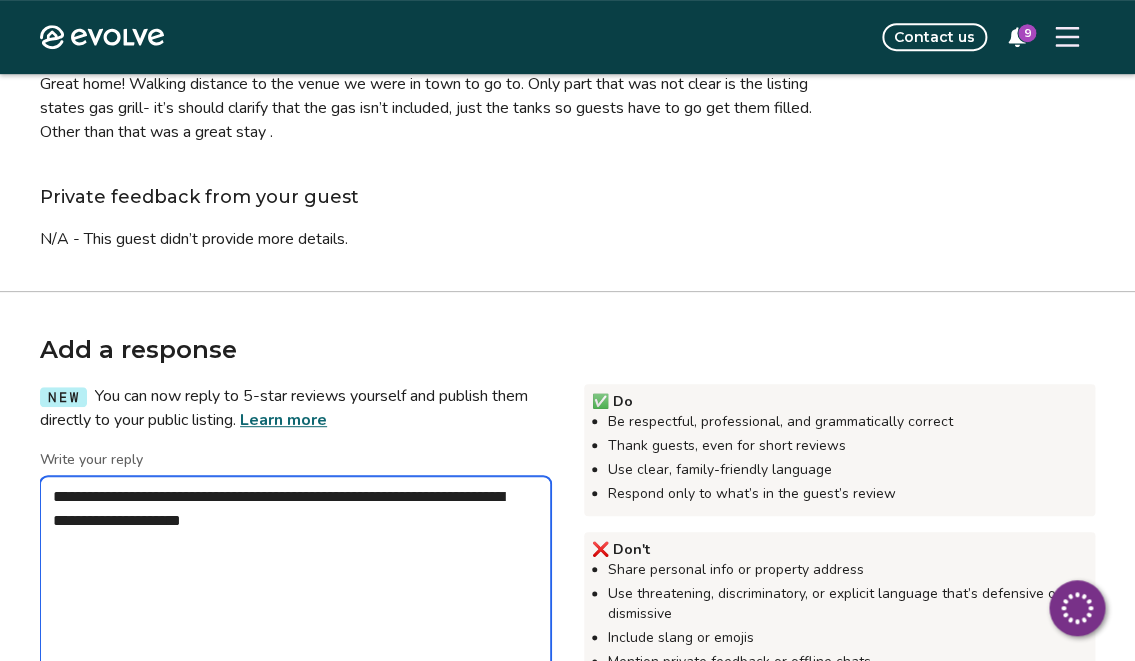 click on "**********" at bounding box center (295, 576) 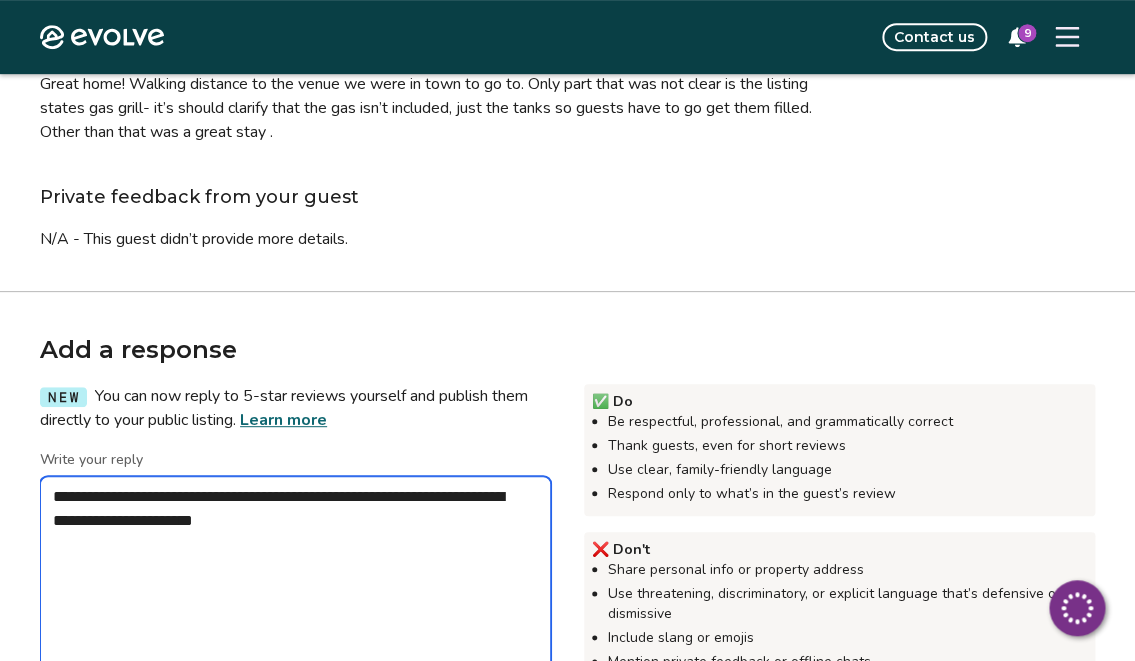 click on "**********" at bounding box center [295, 576] 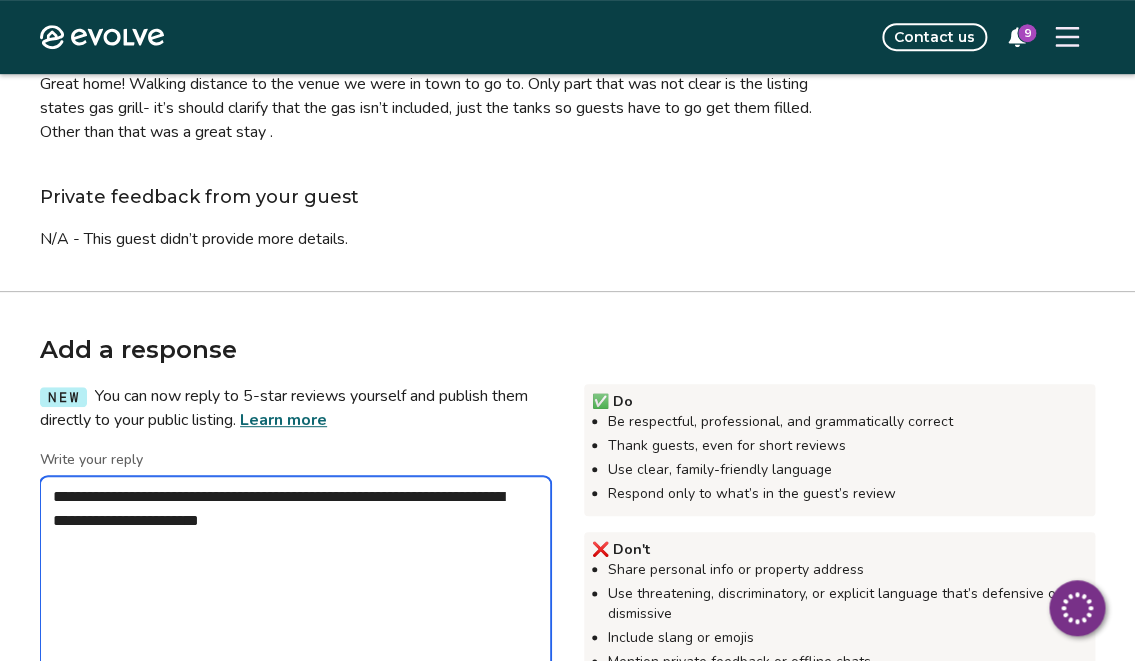 click on "**********" at bounding box center (295, 576) 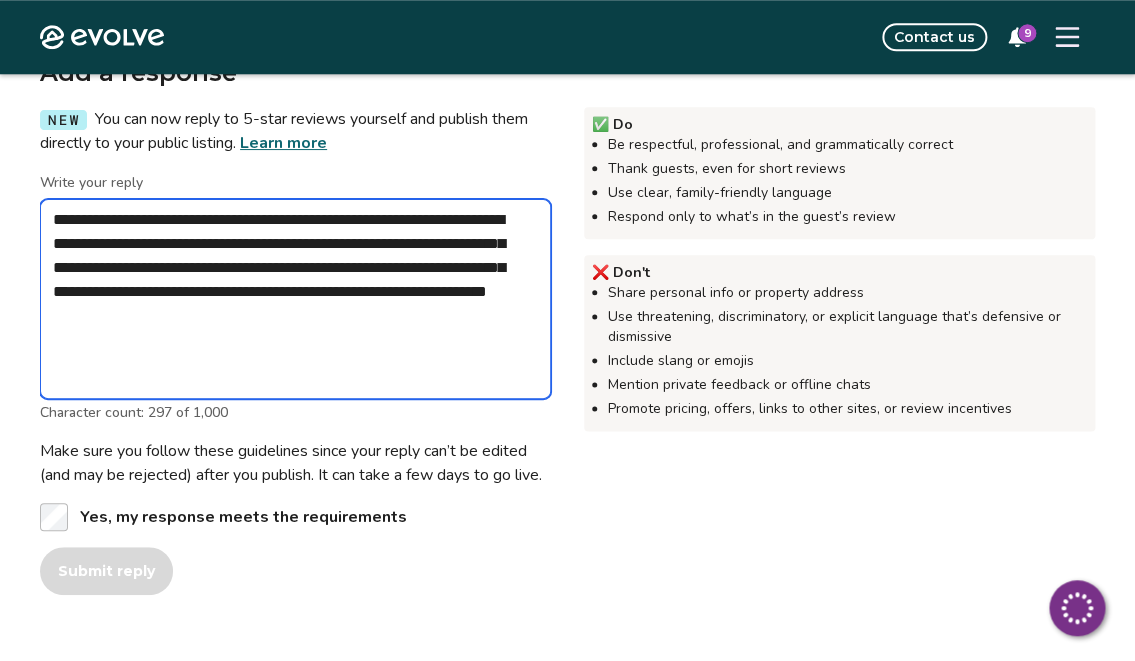 scroll, scrollTop: 545, scrollLeft: 0, axis: vertical 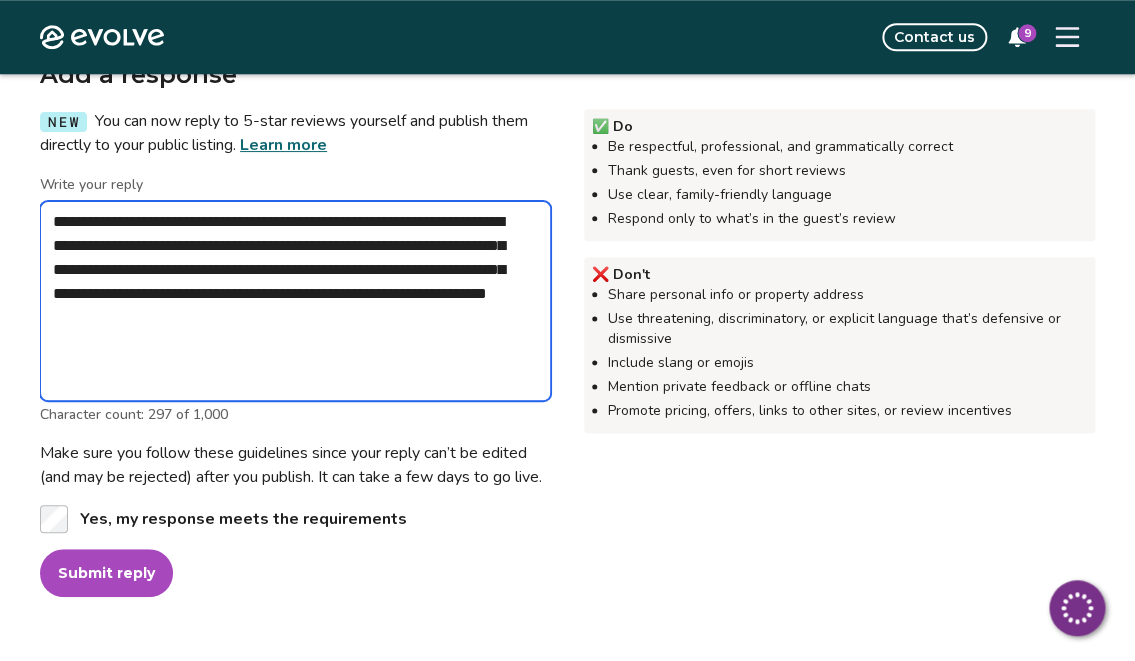click on "**********" at bounding box center (295, 301) 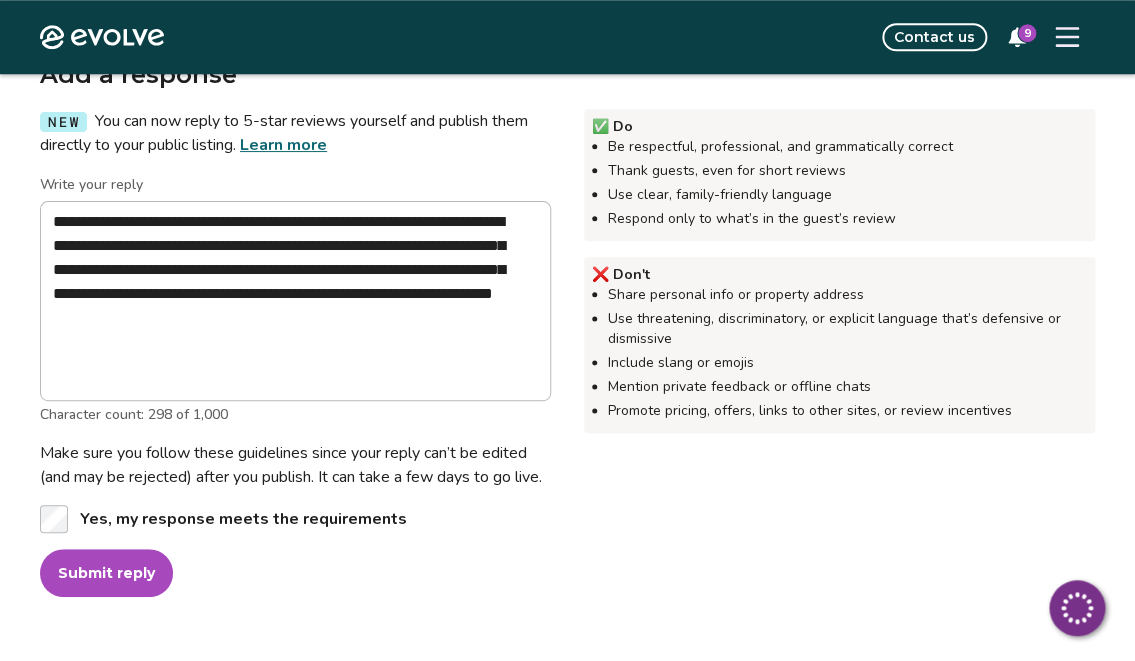 click on "Submit reply" at bounding box center [106, 573] 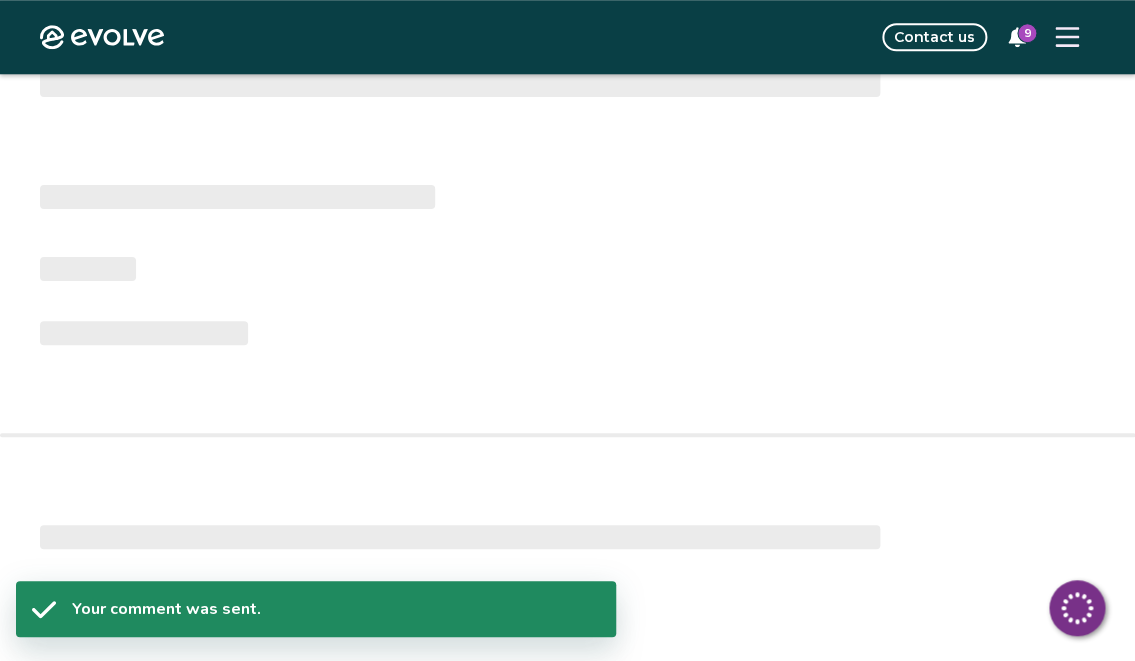 scroll, scrollTop: 373, scrollLeft: 0, axis: vertical 